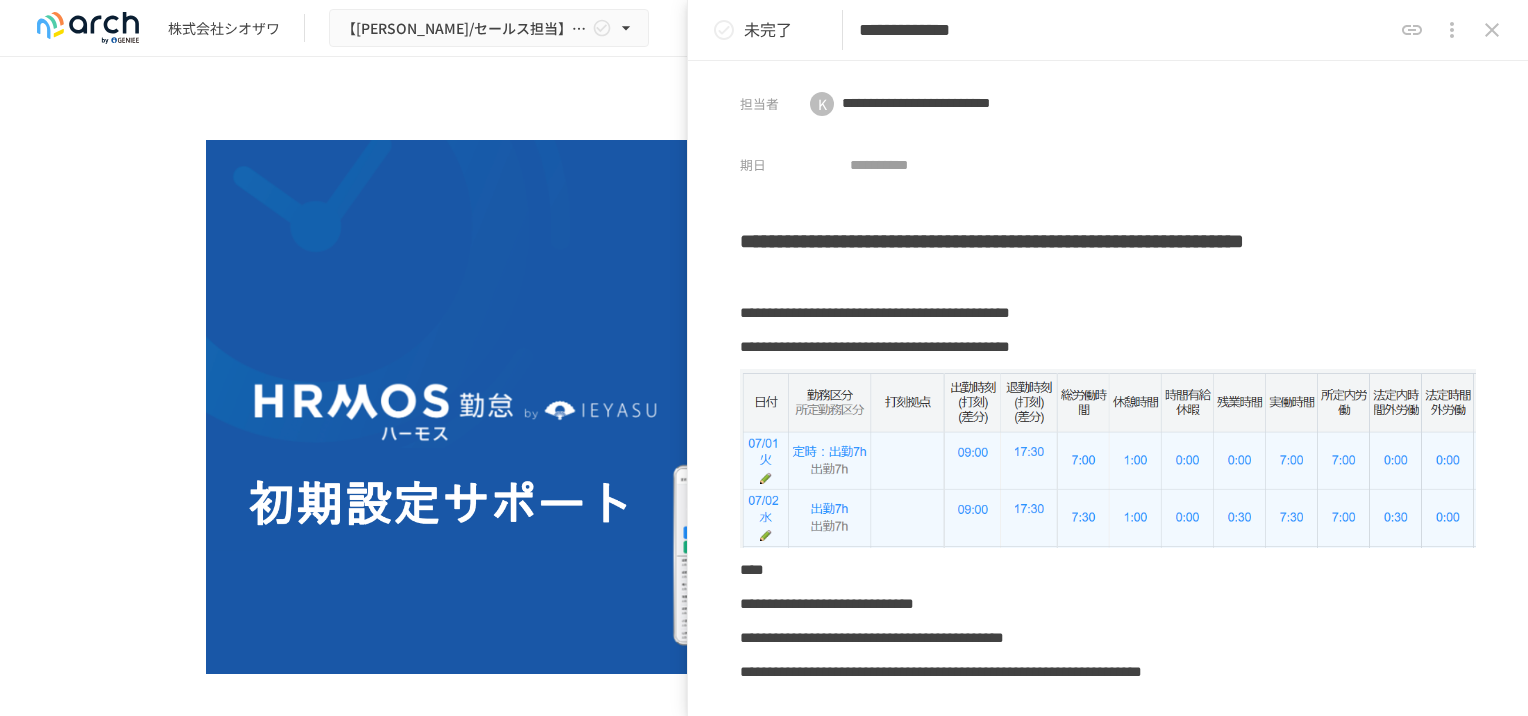 scroll, scrollTop: 0, scrollLeft: 0, axis: both 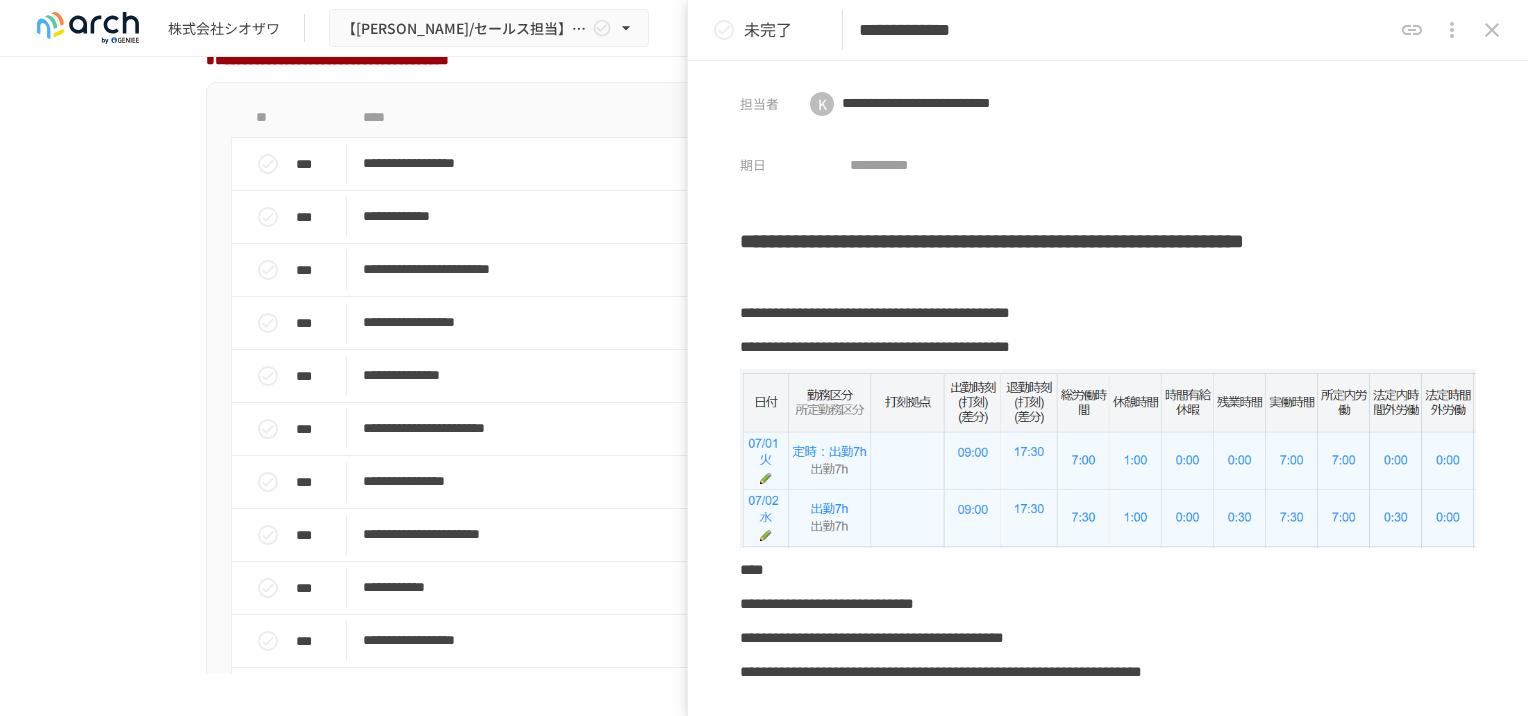 click at bounding box center [1492, 30] 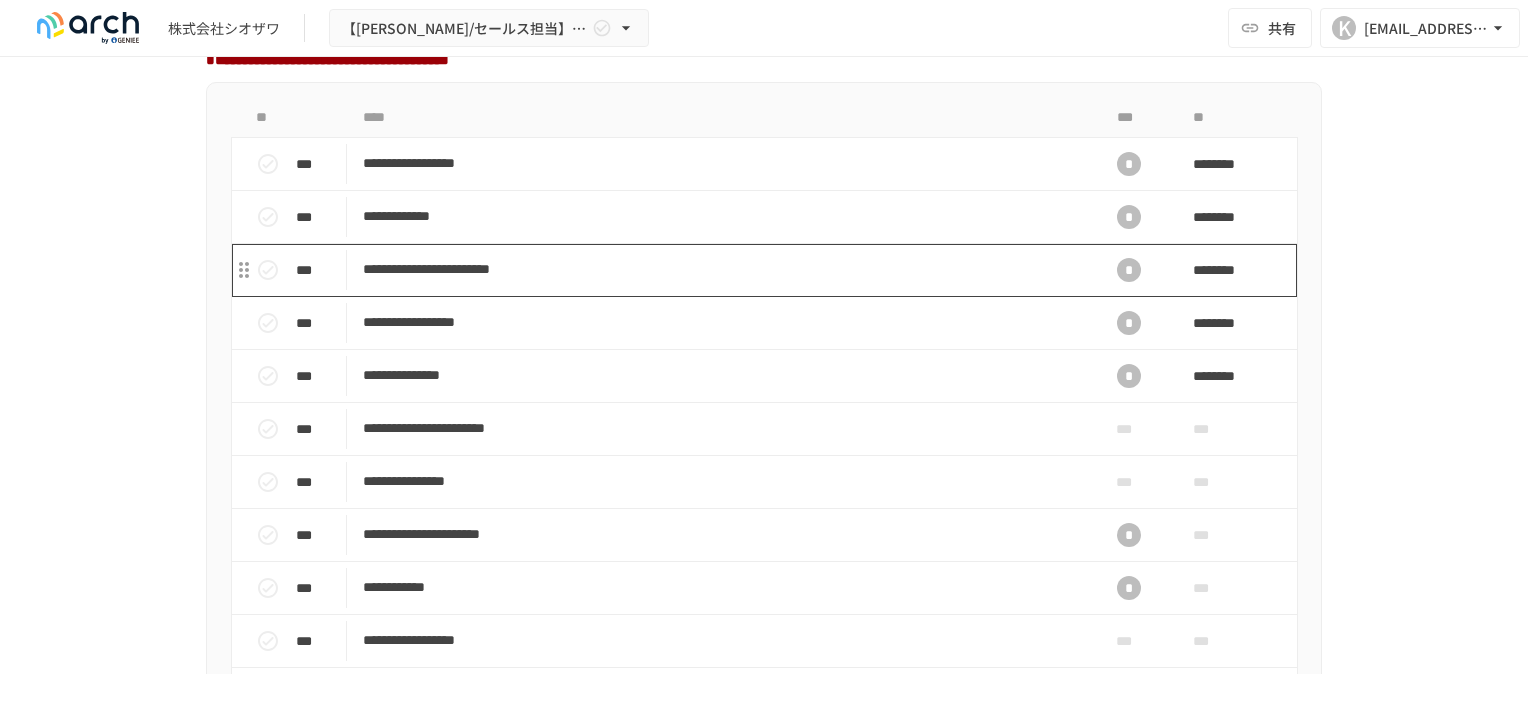 click on "**********" at bounding box center (722, 269) 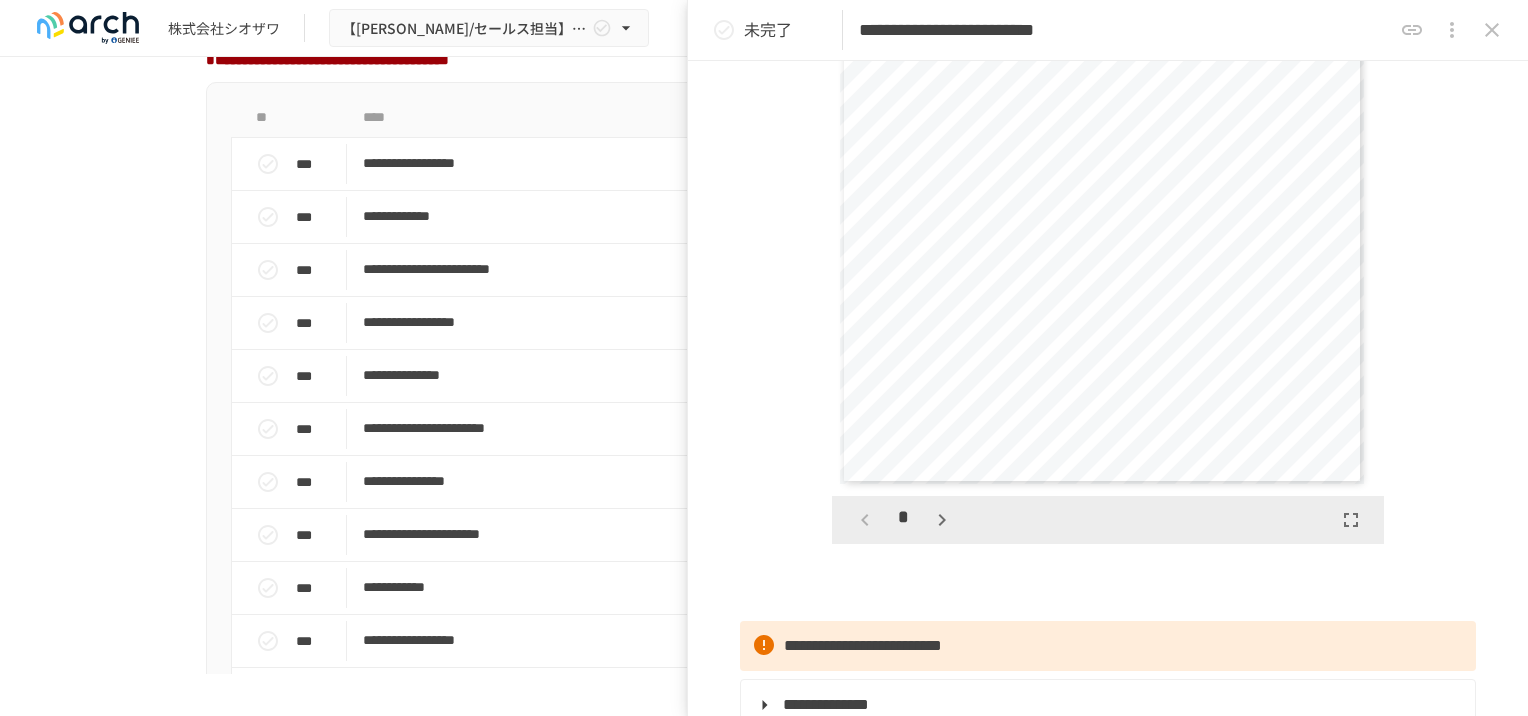 scroll, scrollTop: 500, scrollLeft: 0, axis: vertical 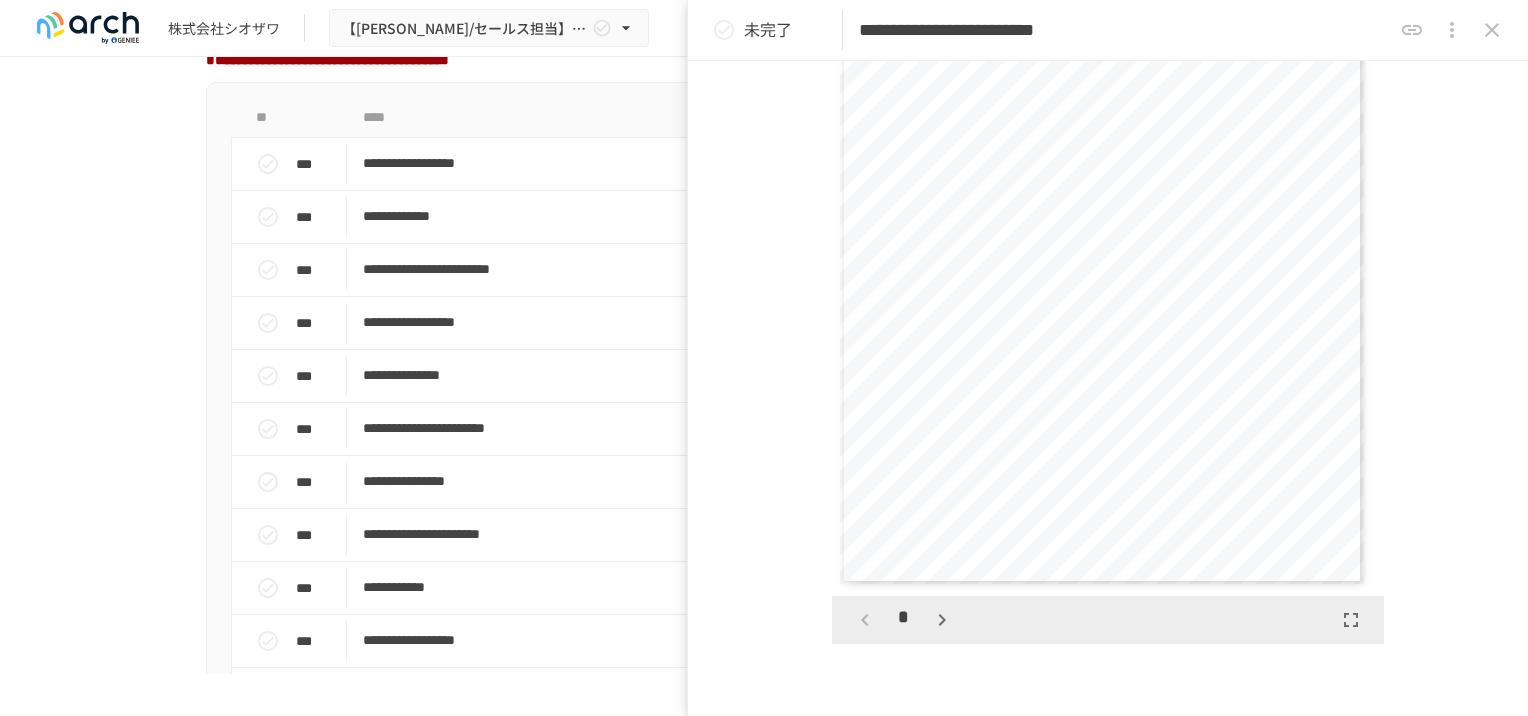 click on "*****" at bounding box center [1124, 238] 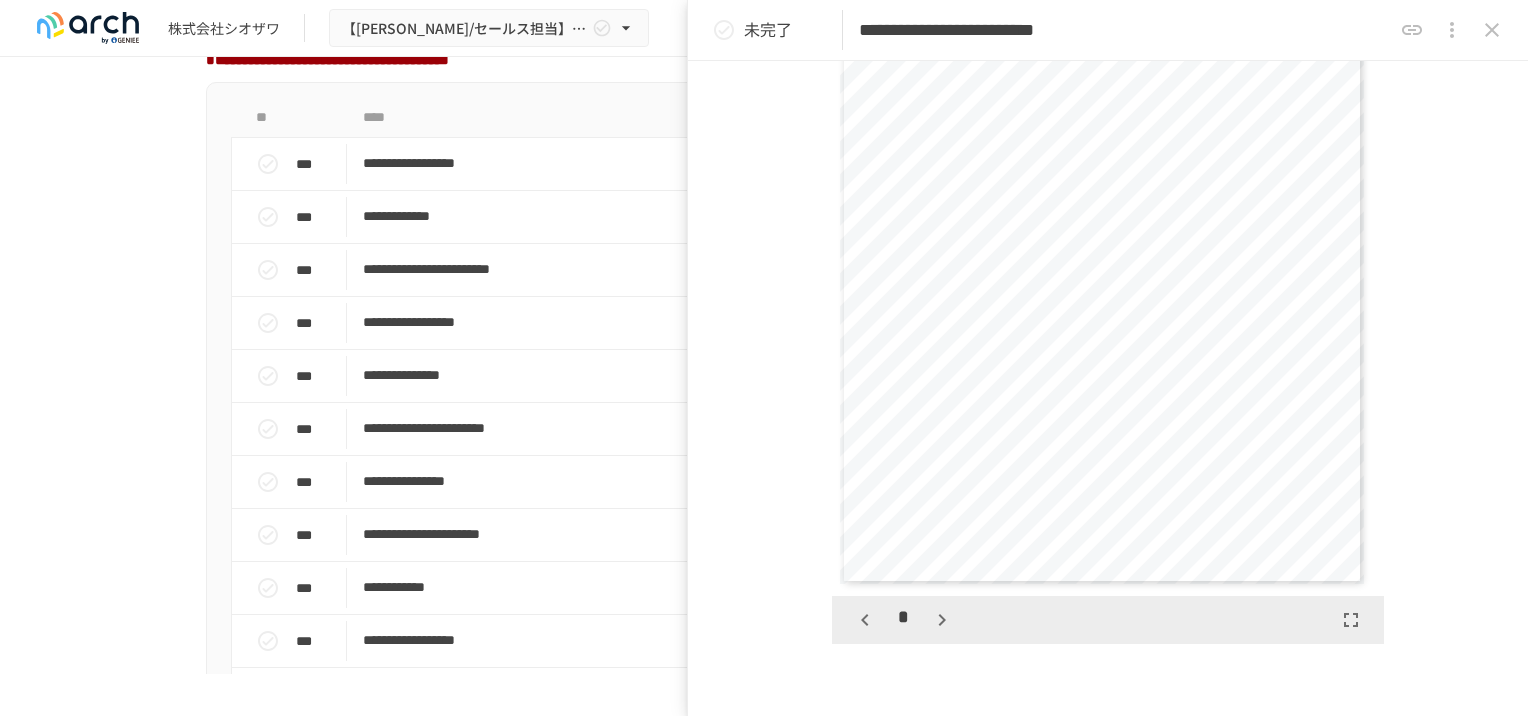 scroll, scrollTop: 762, scrollLeft: 0, axis: vertical 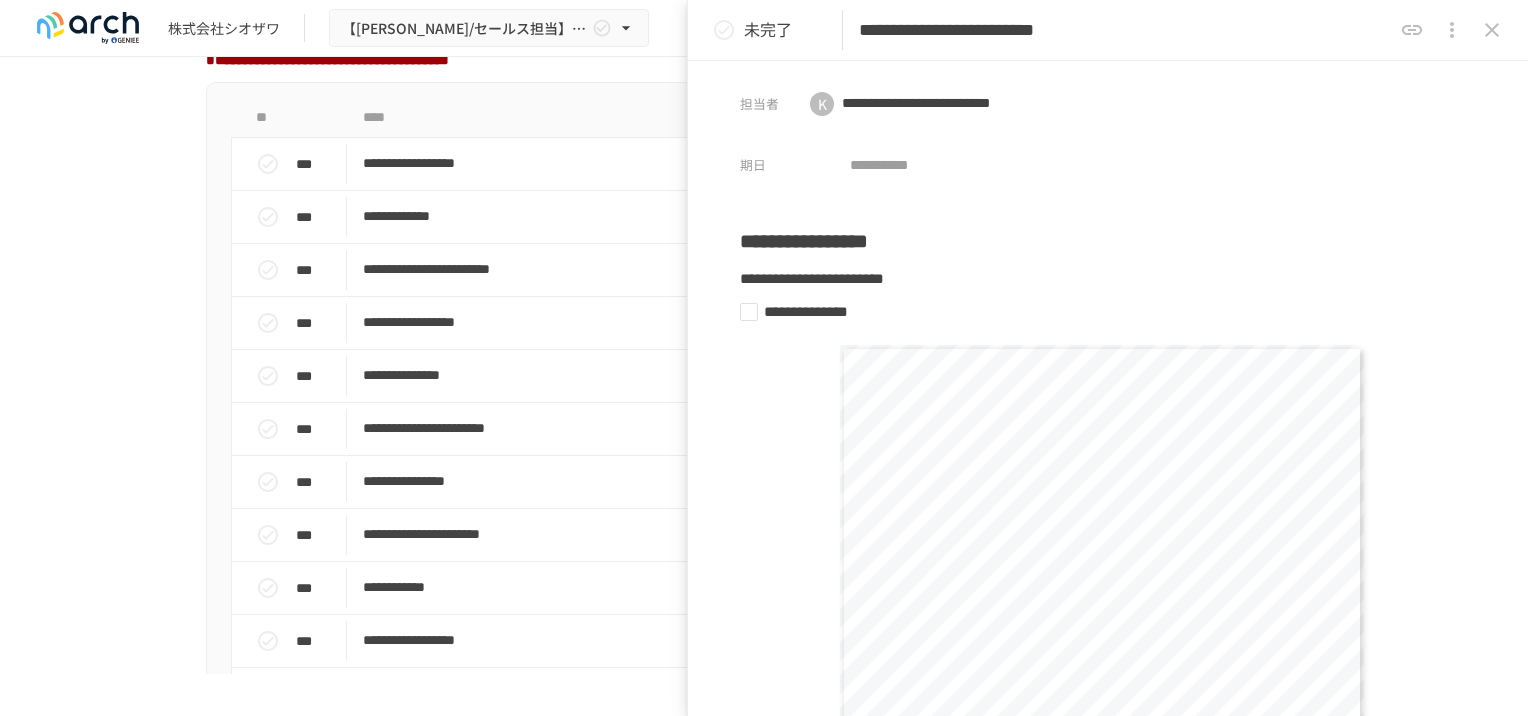 drag, startPoint x: 1490, startPoint y: 30, endPoint x: 1478, endPoint y: 12, distance: 21.633308 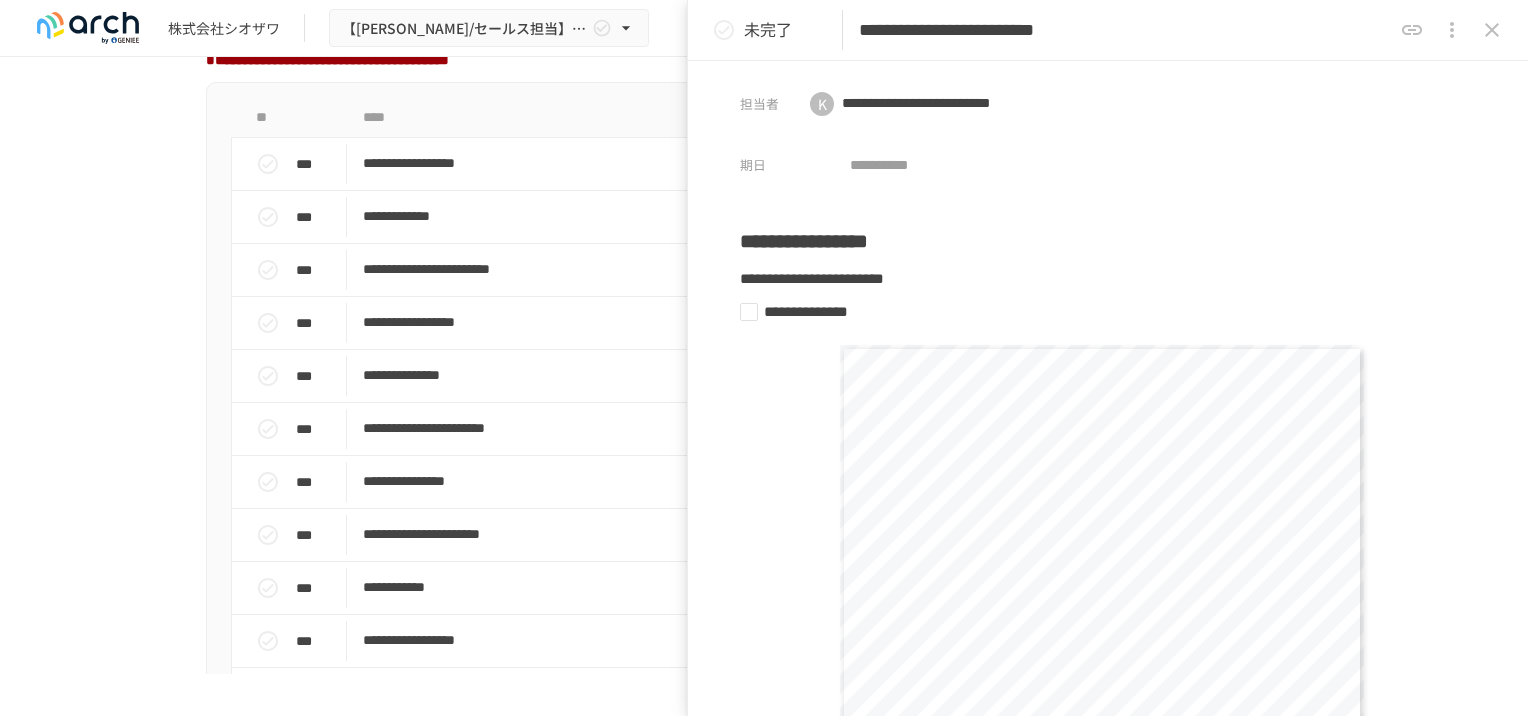 click 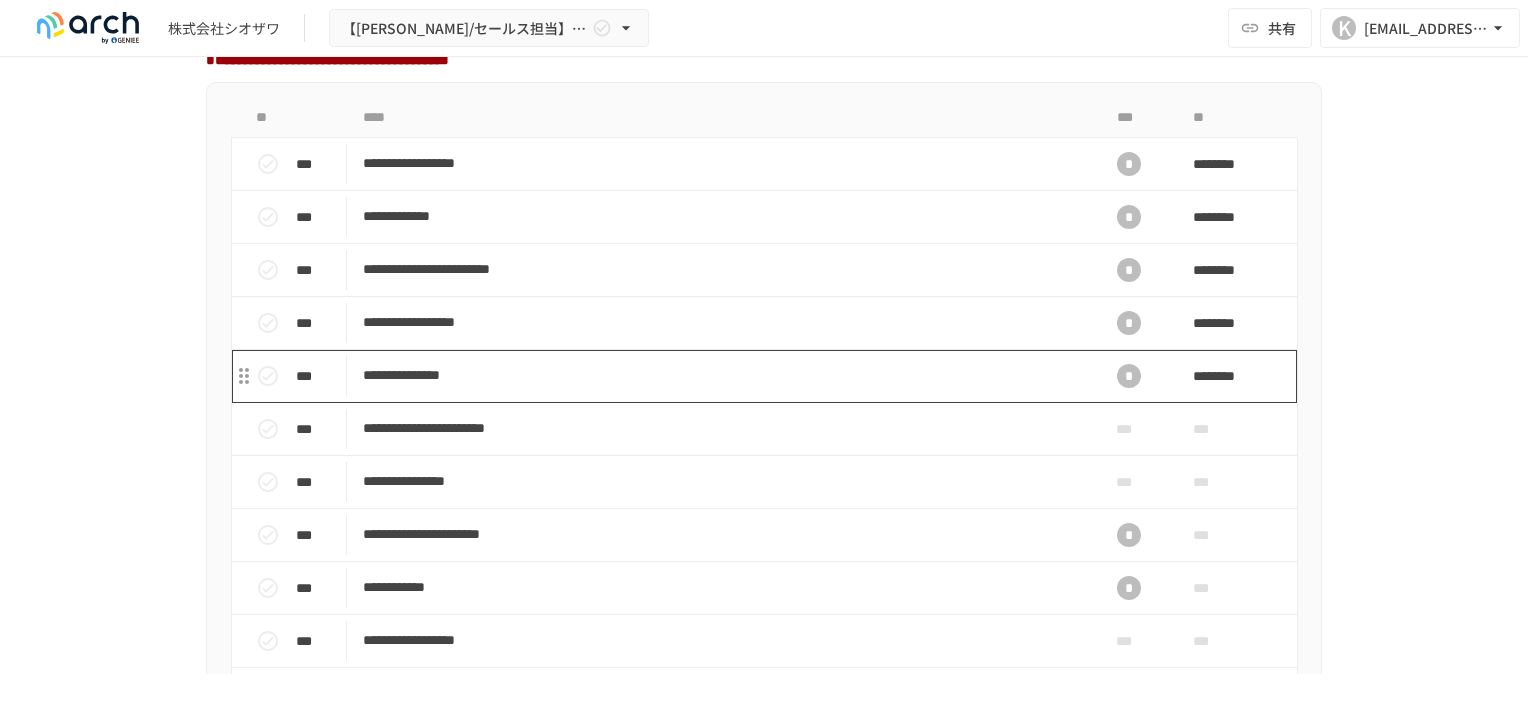 click on "**********" at bounding box center (722, 375) 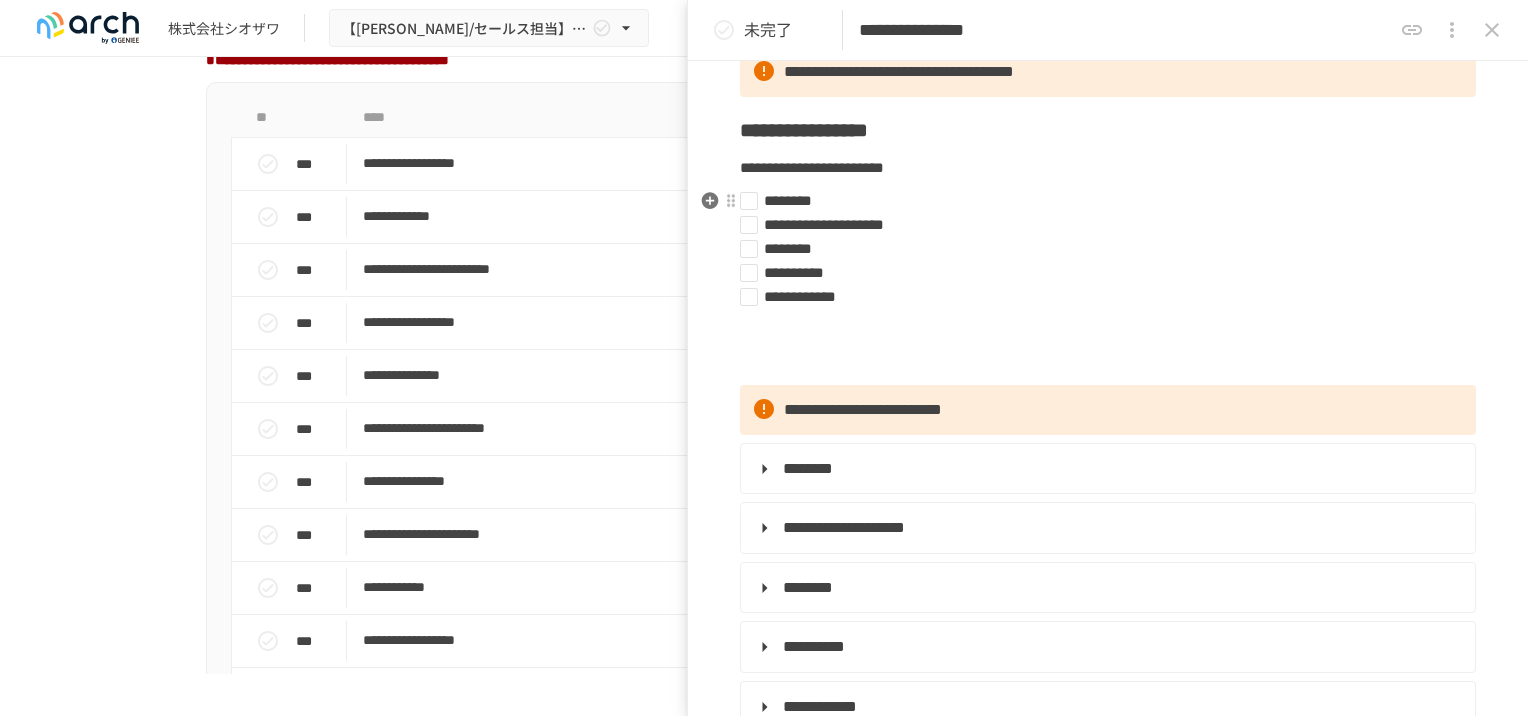 scroll, scrollTop: 200, scrollLeft: 0, axis: vertical 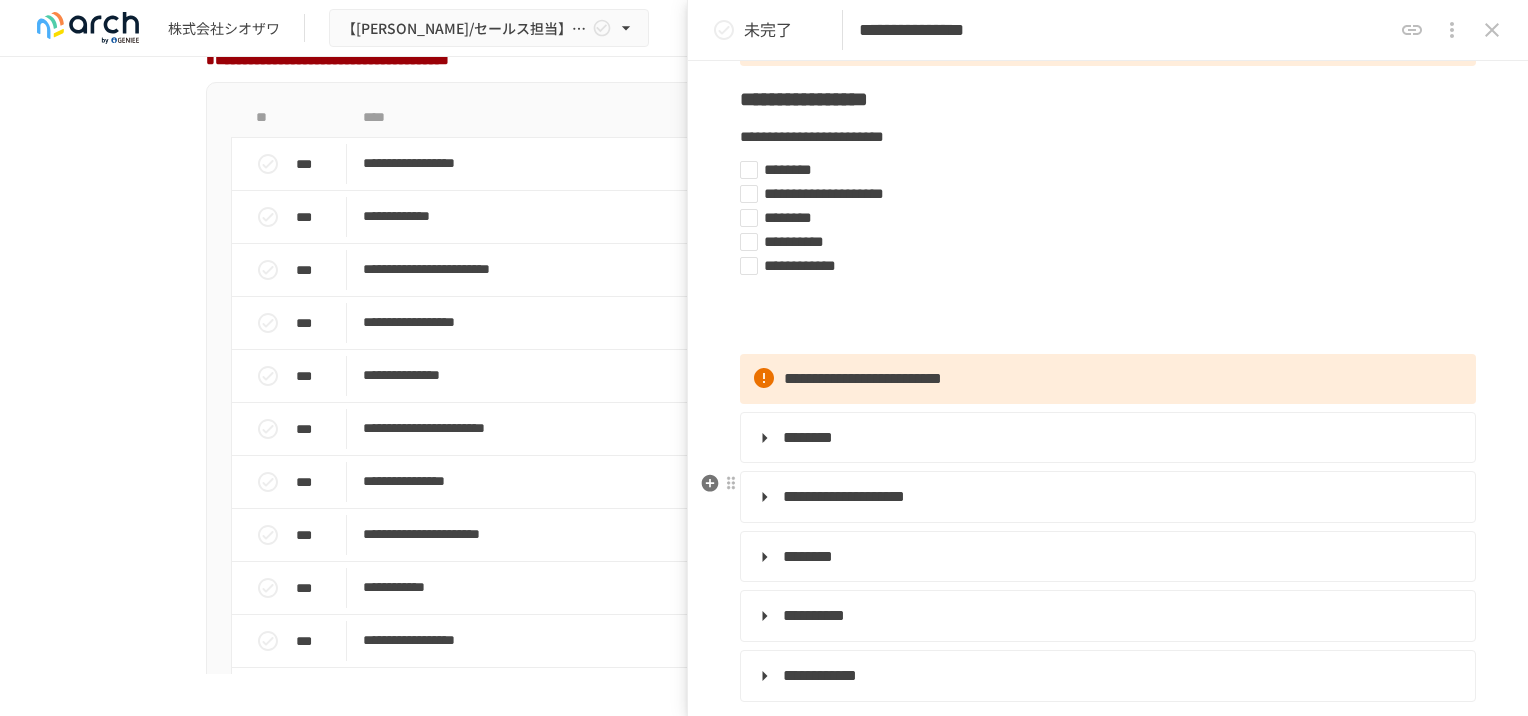 click on "**********" at bounding box center (844, 496) 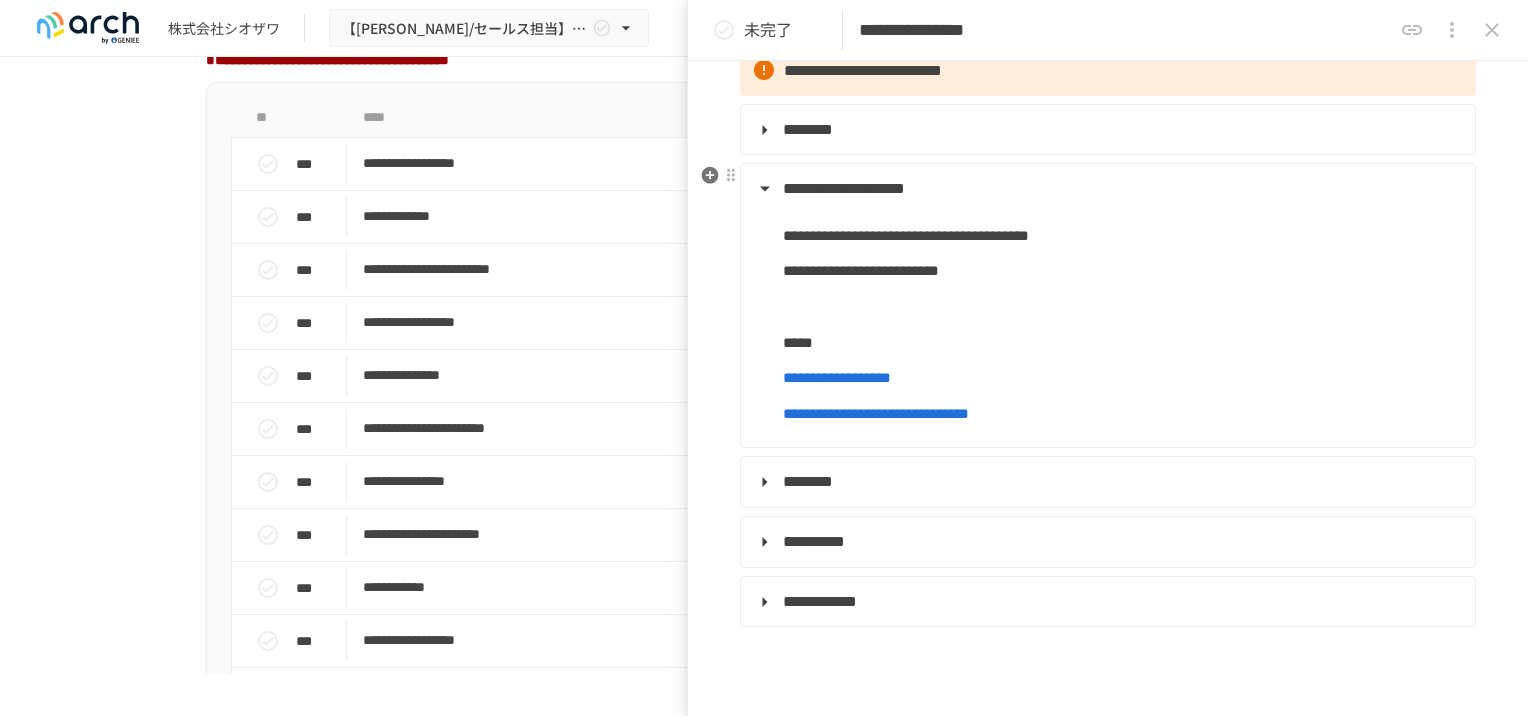 scroll, scrollTop: 700, scrollLeft: 0, axis: vertical 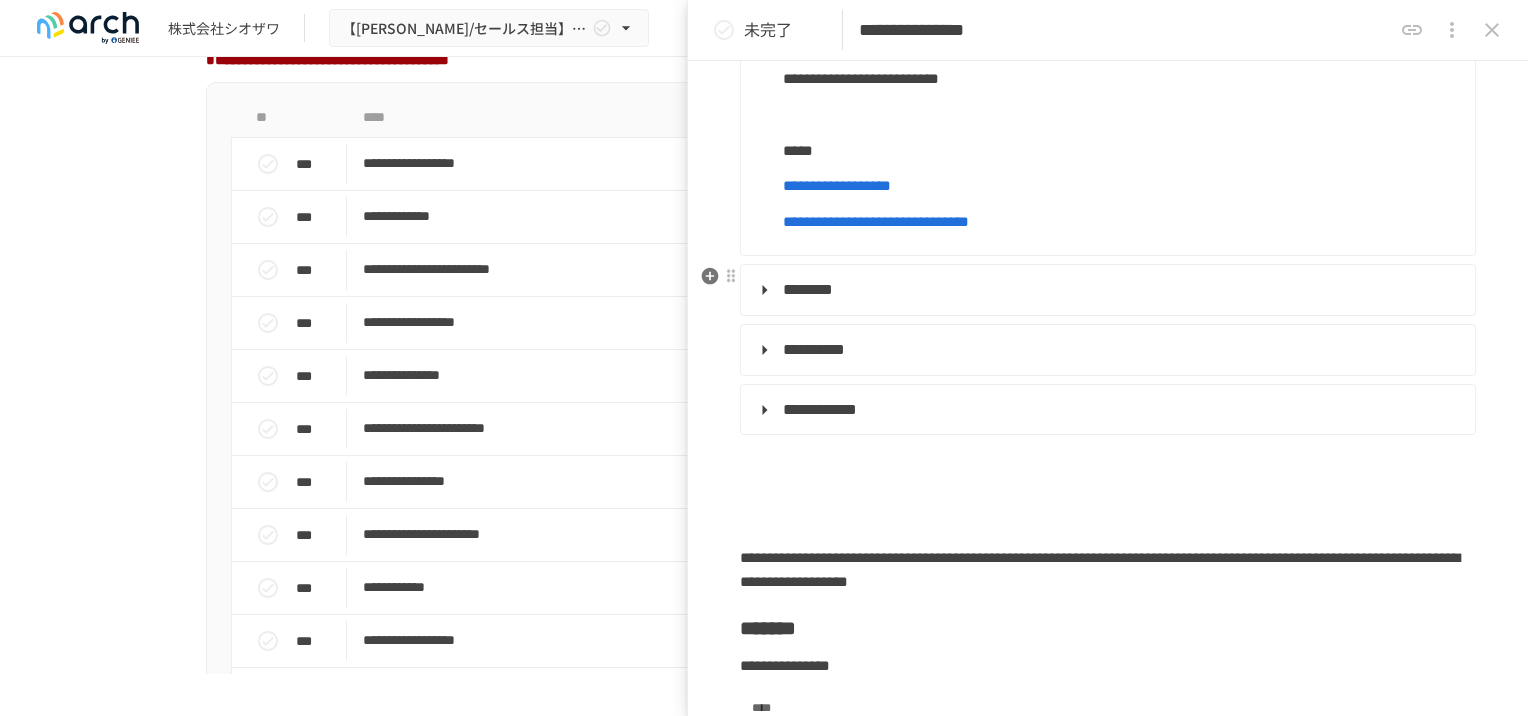 click on "********" at bounding box center [808, 289] 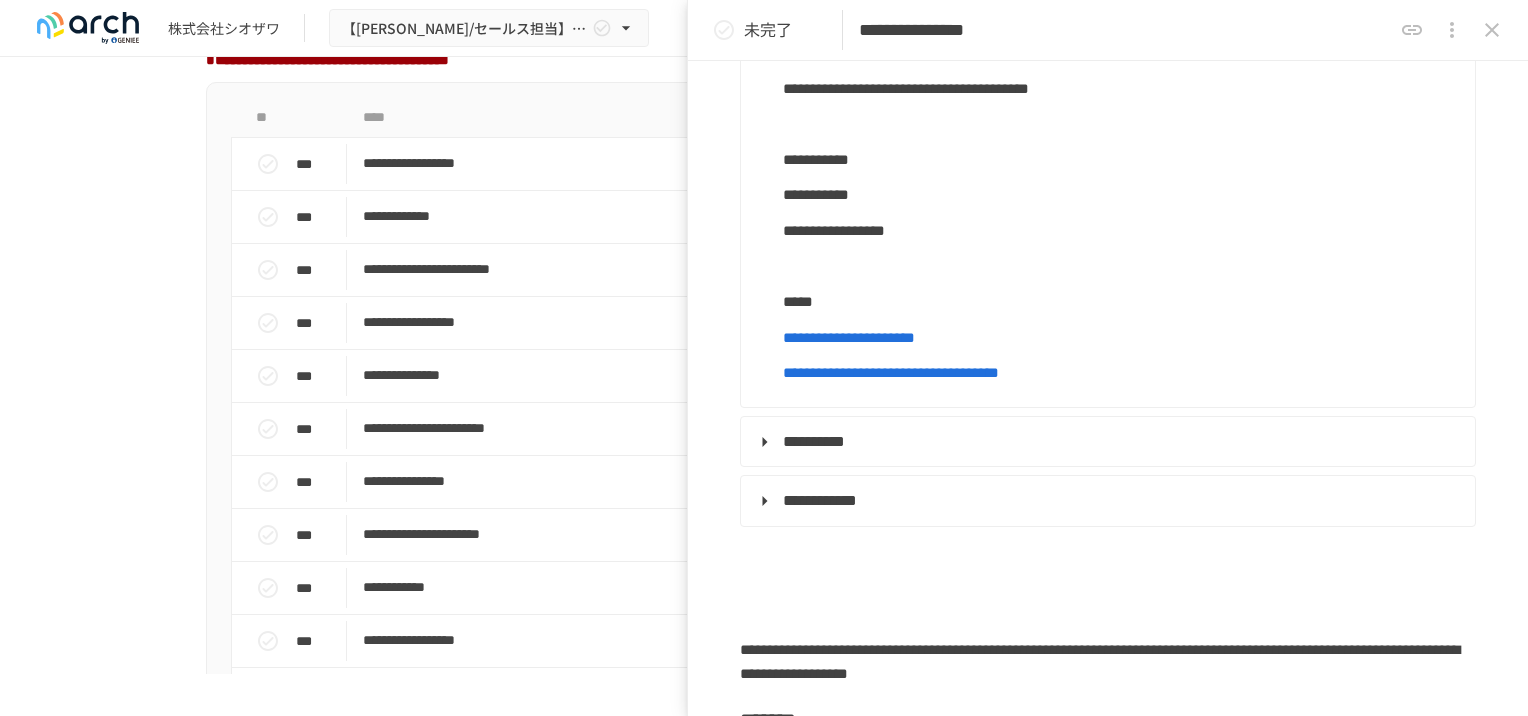 scroll, scrollTop: 1000, scrollLeft: 0, axis: vertical 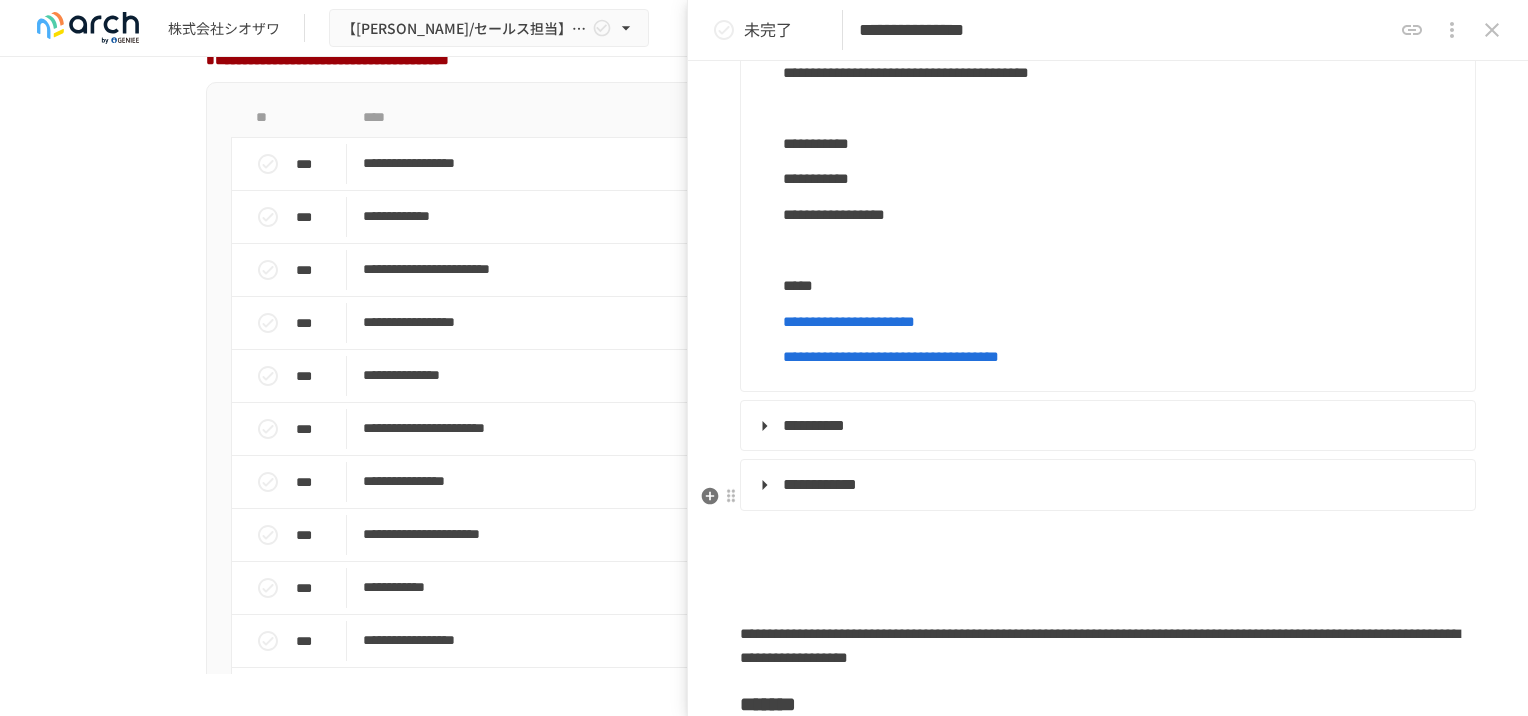 click on "**********" at bounding box center [1108, 485] 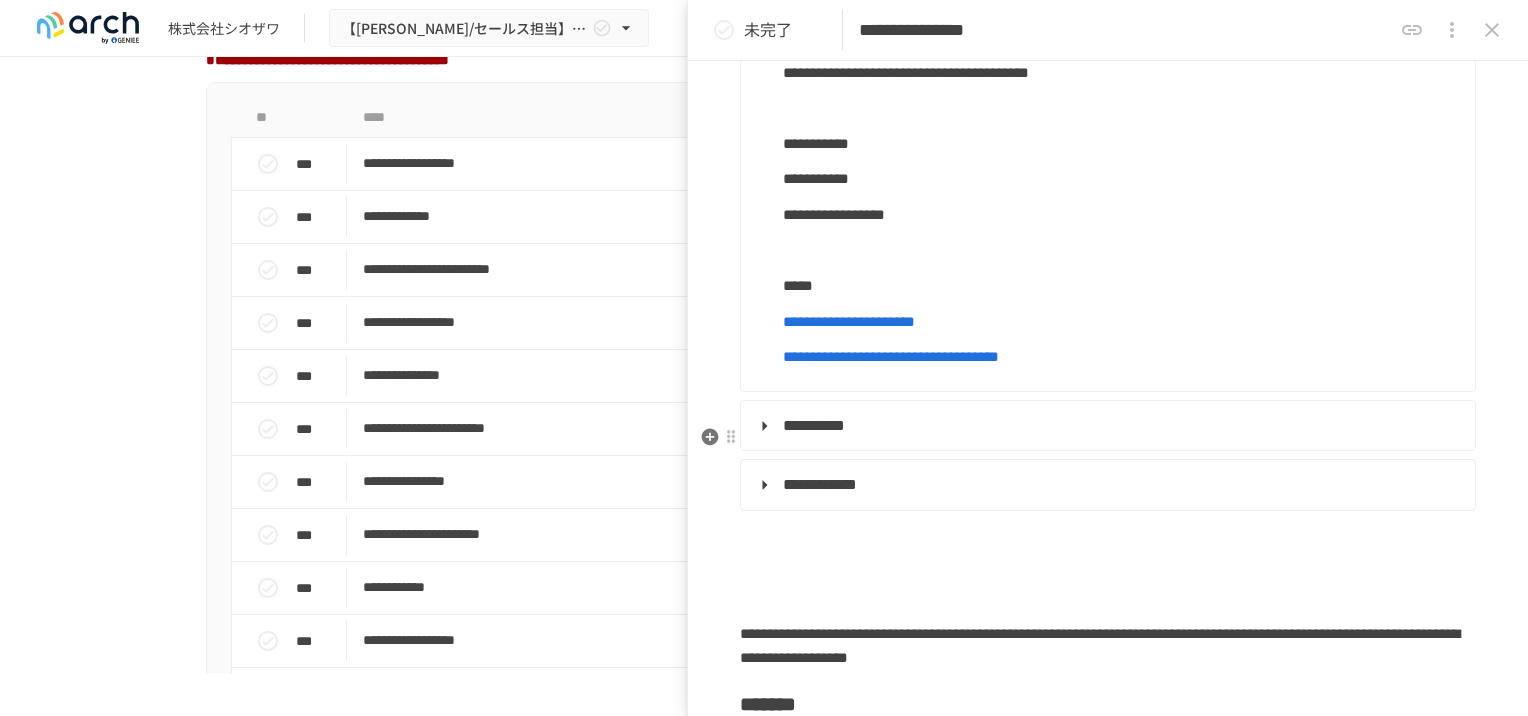 click on "**********" at bounding box center [814, 425] 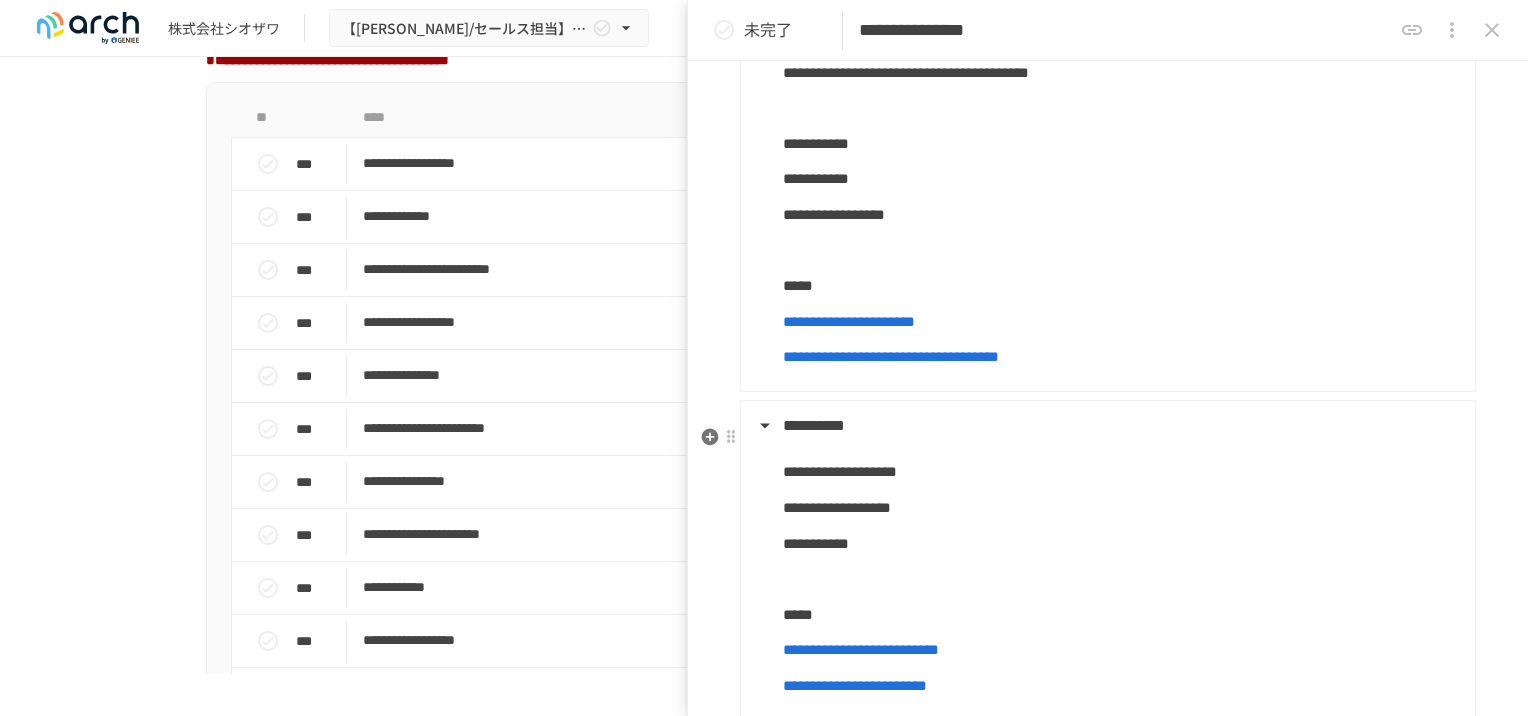 scroll, scrollTop: 1400, scrollLeft: 0, axis: vertical 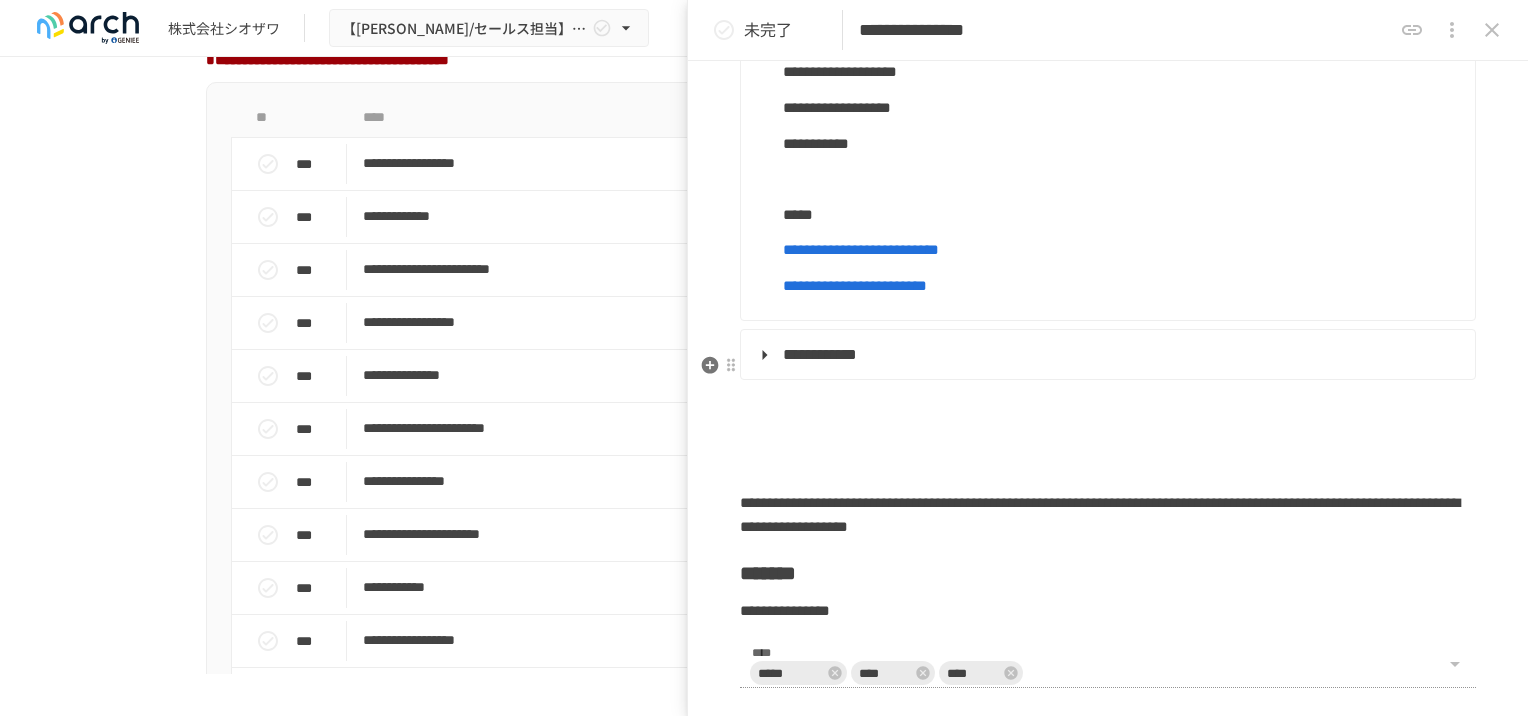 click on "**********" at bounding box center [1108, 355] 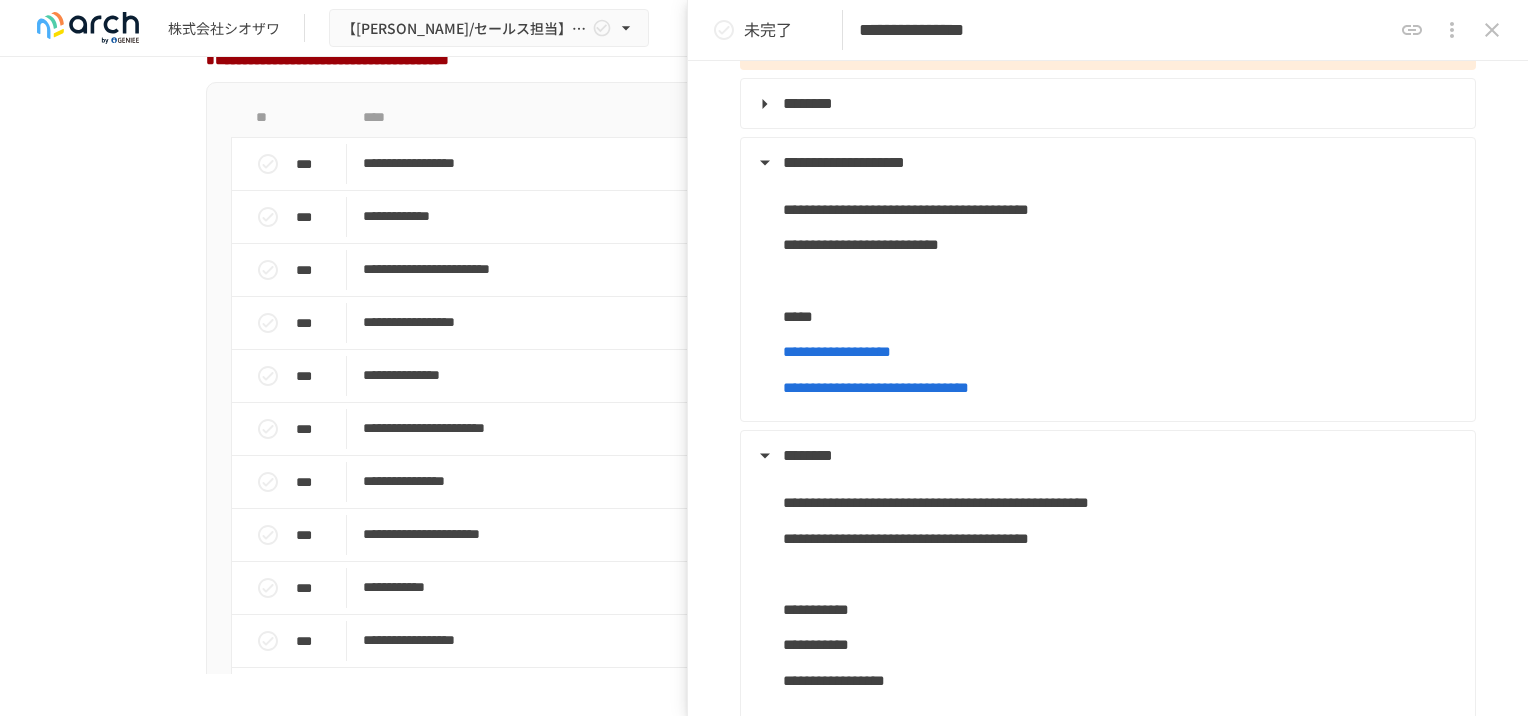 scroll, scrollTop: 500, scrollLeft: 0, axis: vertical 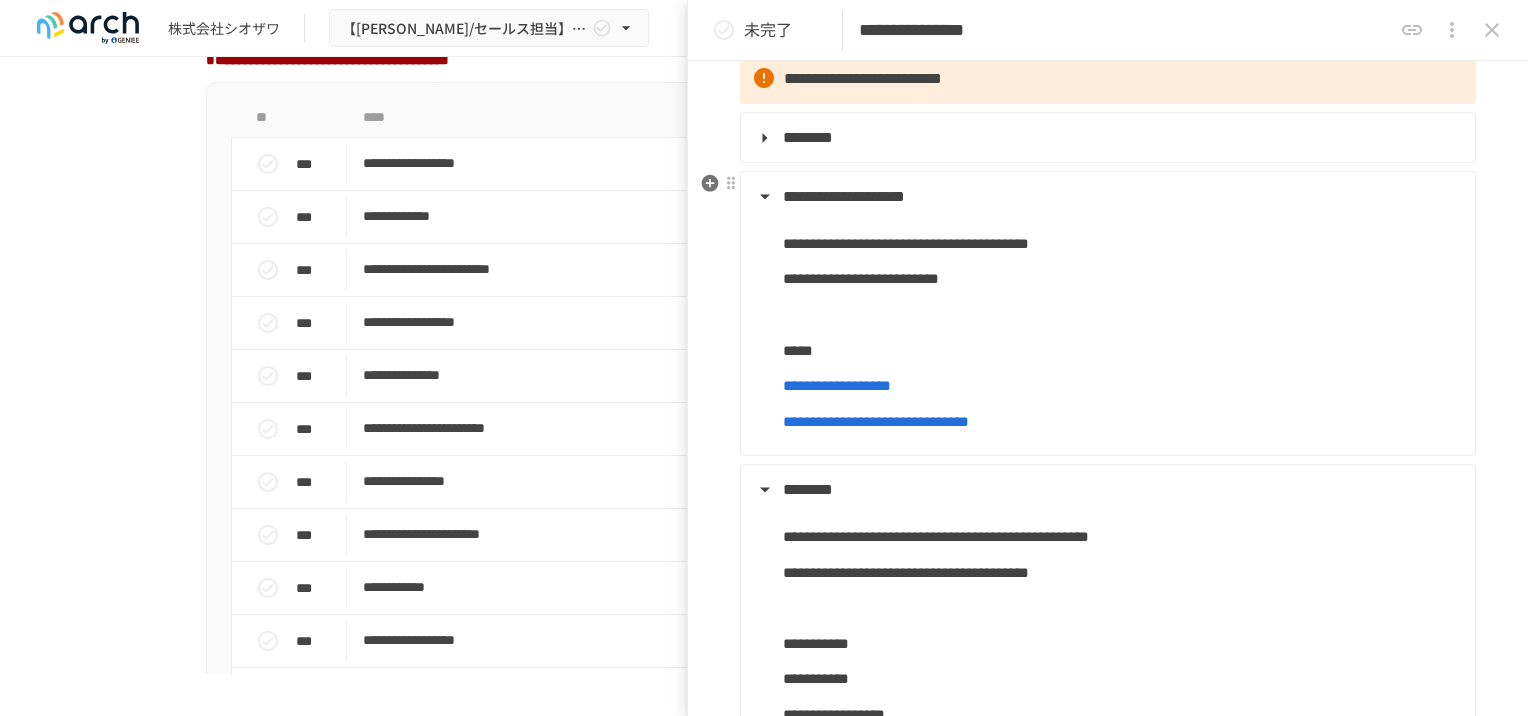 click on "**********" at bounding box center (837, 385) 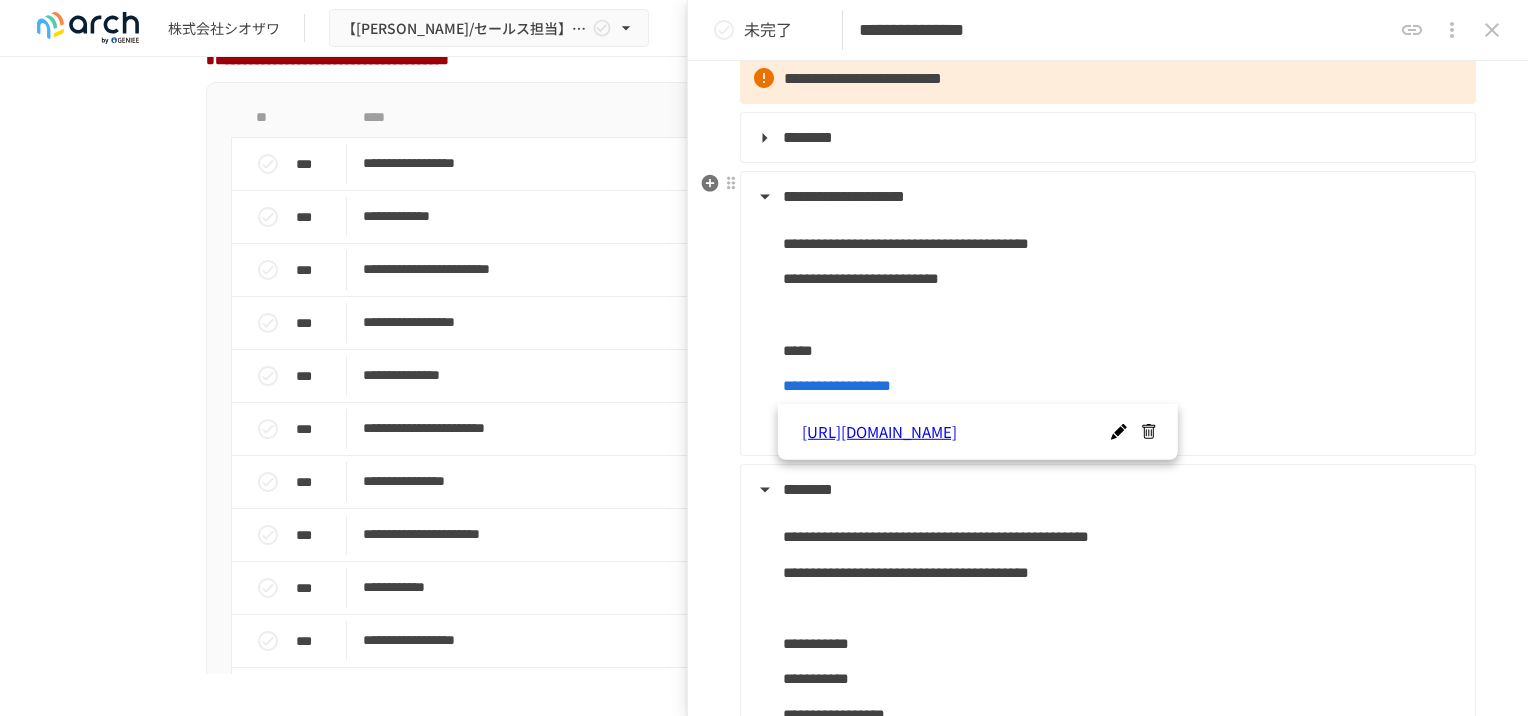 click on "**********" at bounding box center (1106, 323) 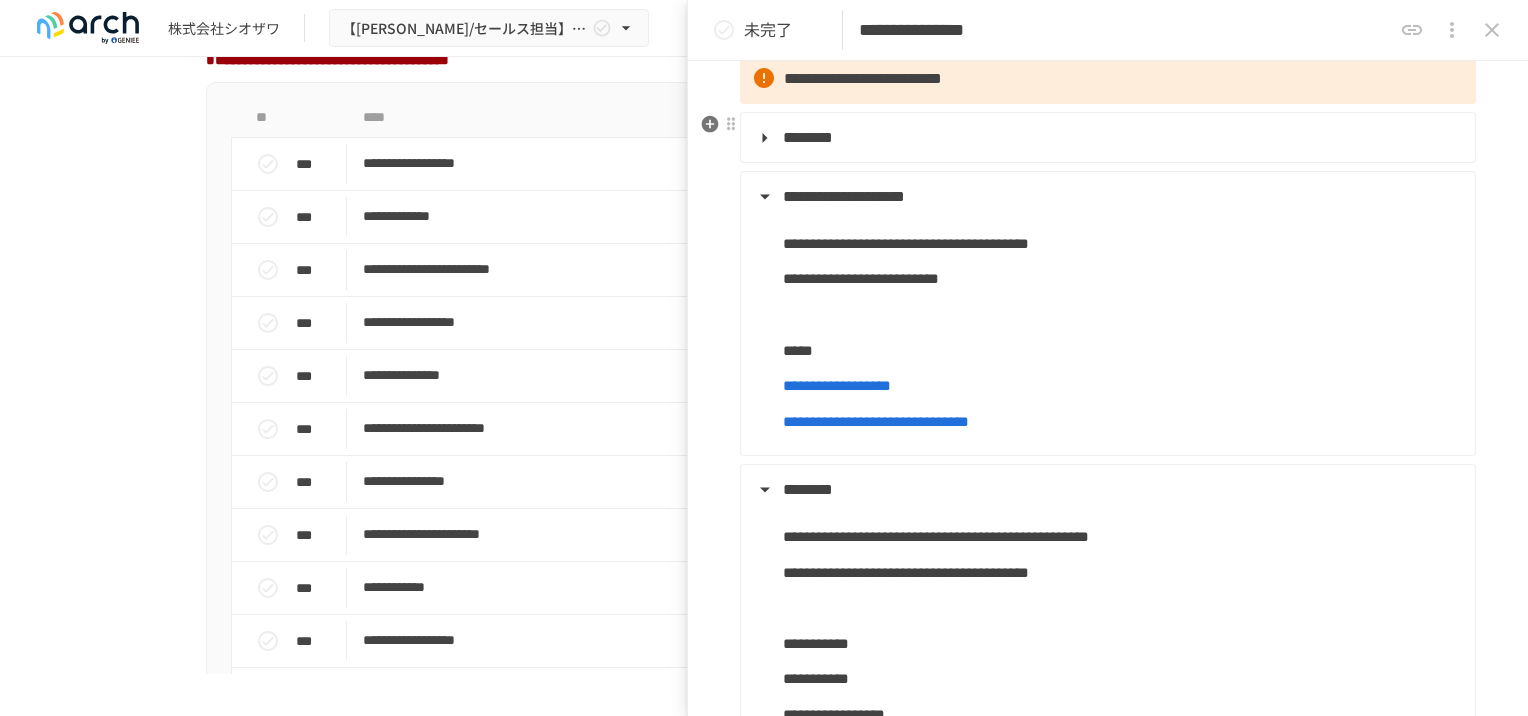click on "********" at bounding box center (808, 137) 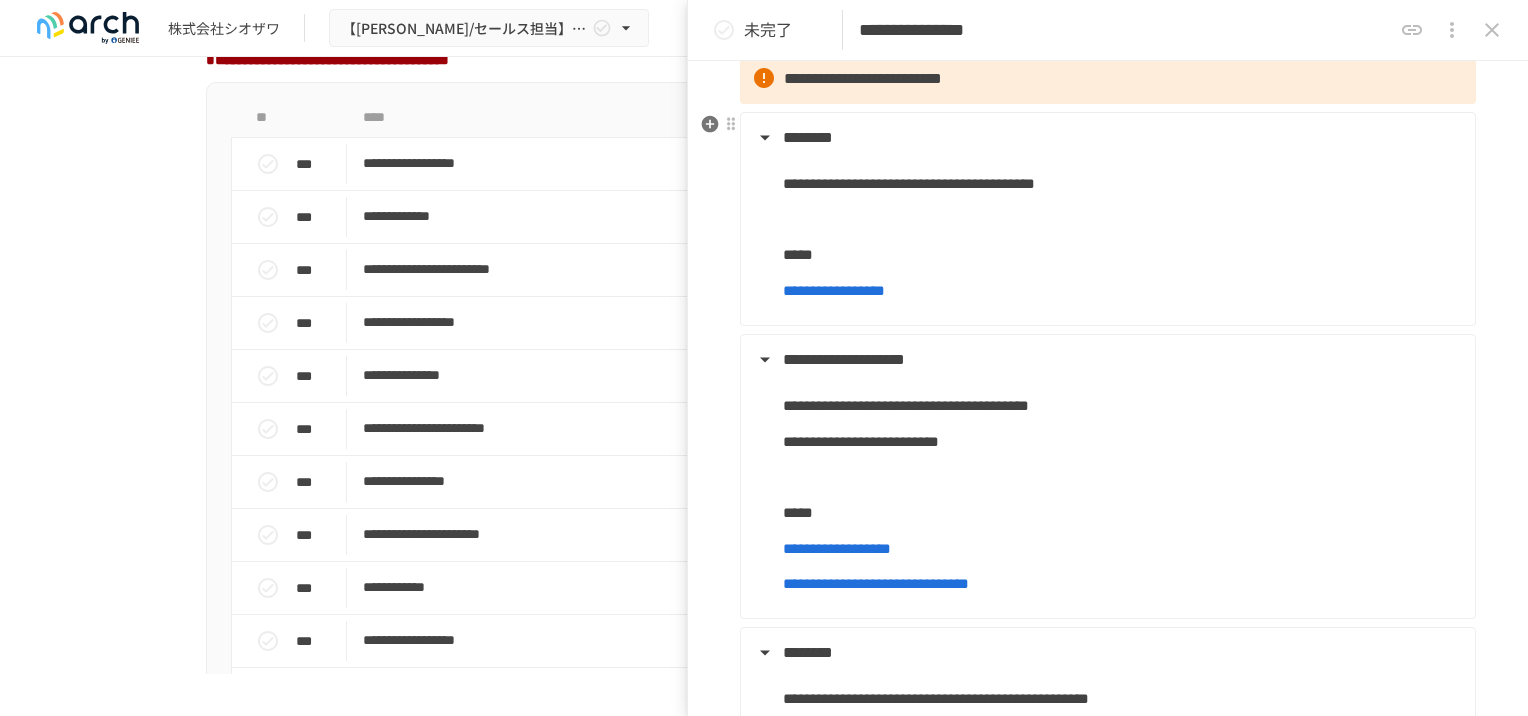 click on "**********" at bounding box center (834, 290) 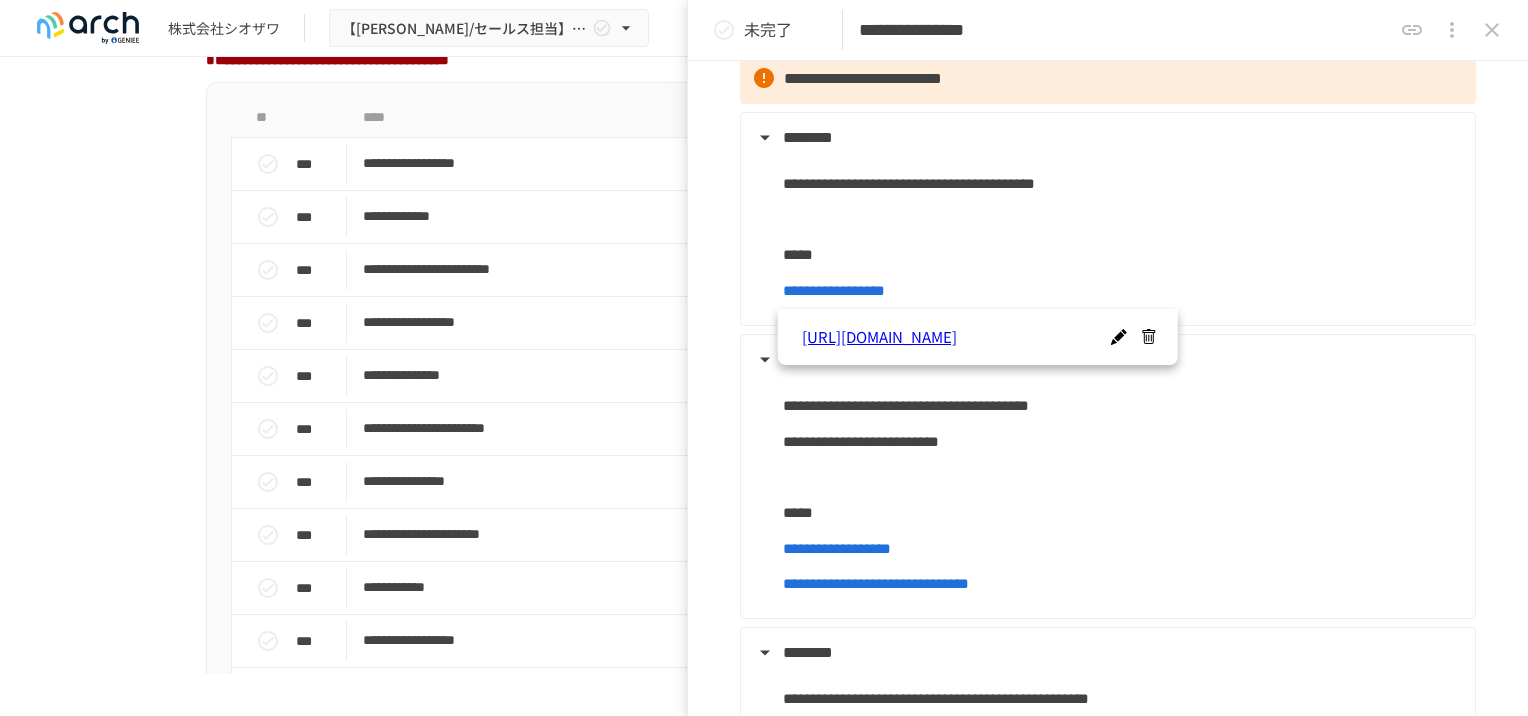 click on "**********" at bounding box center [764, 539] 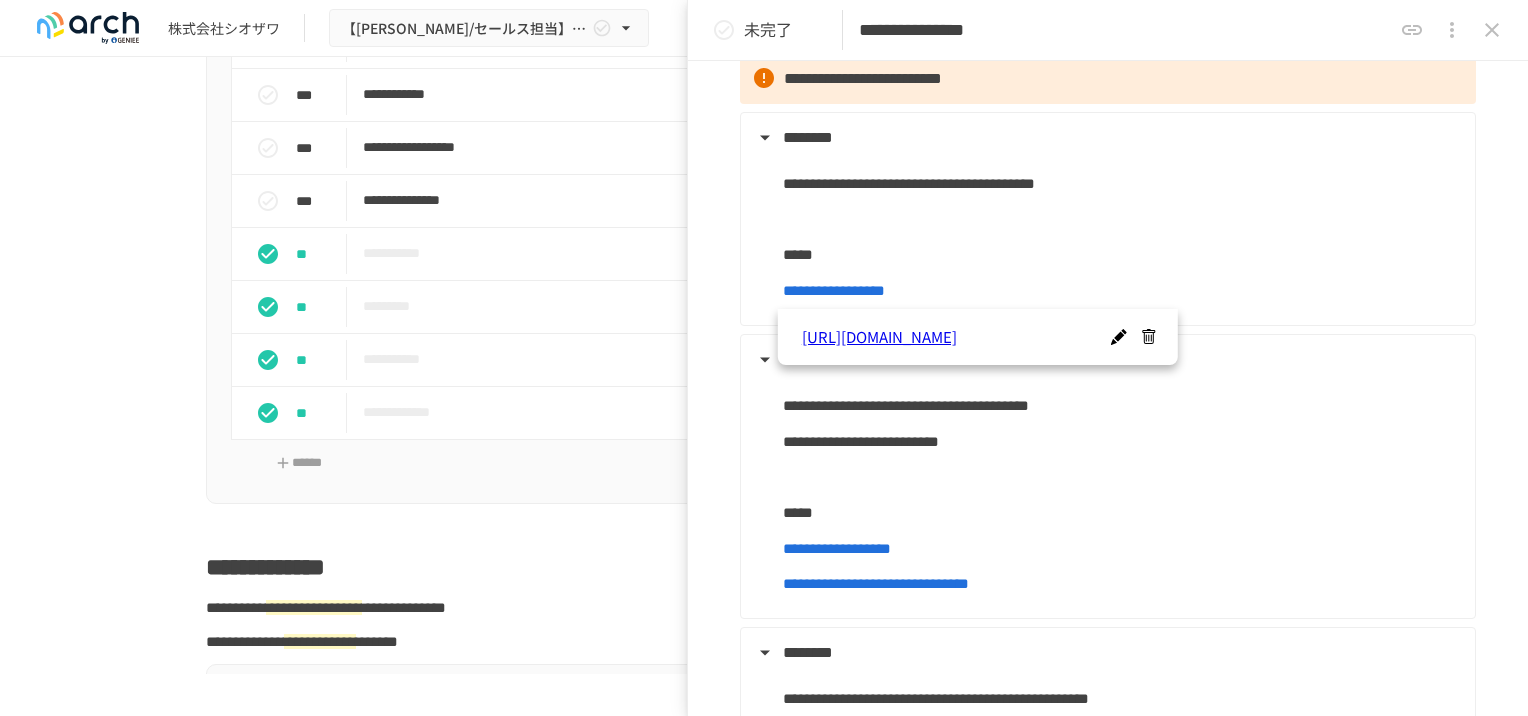 scroll, scrollTop: 2300, scrollLeft: 0, axis: vertical 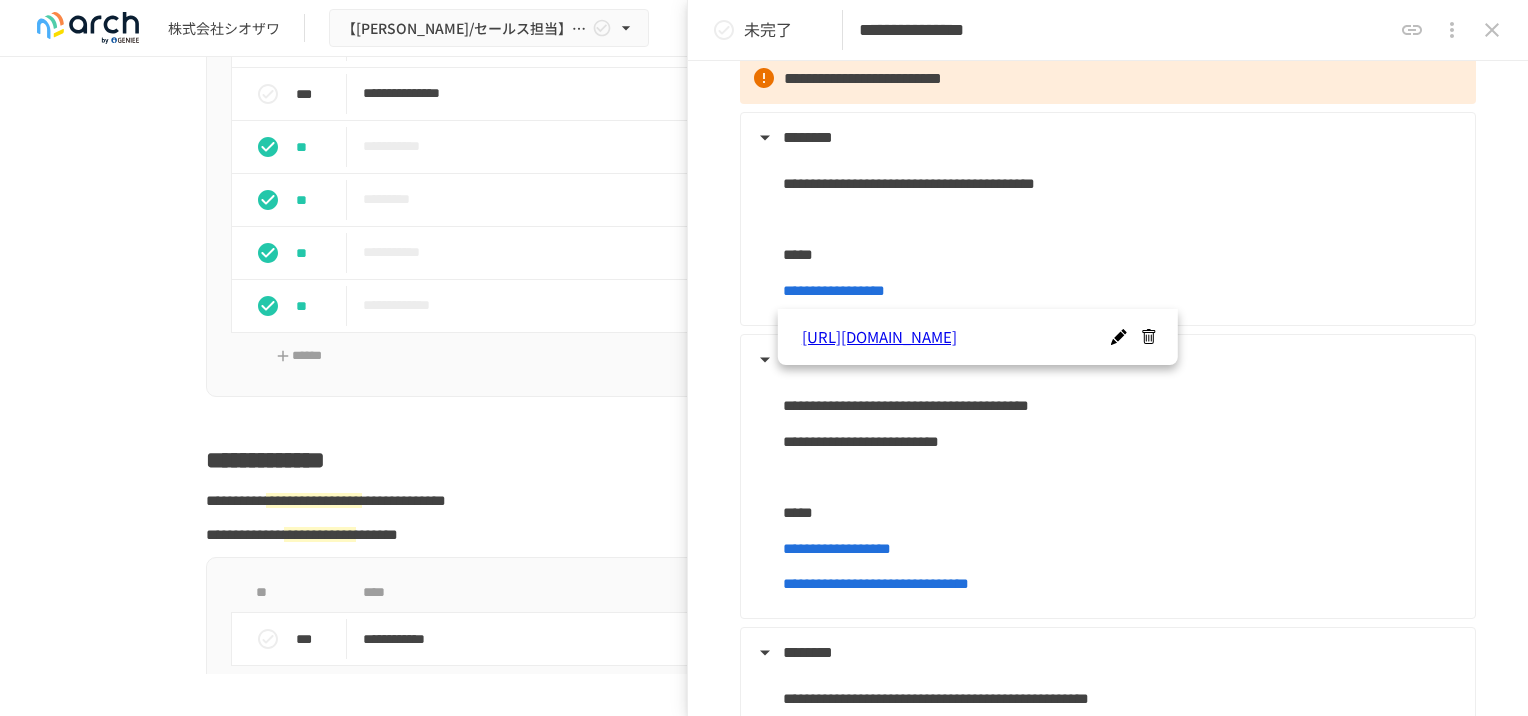 click on "**********" at bounding box center (764, 365) 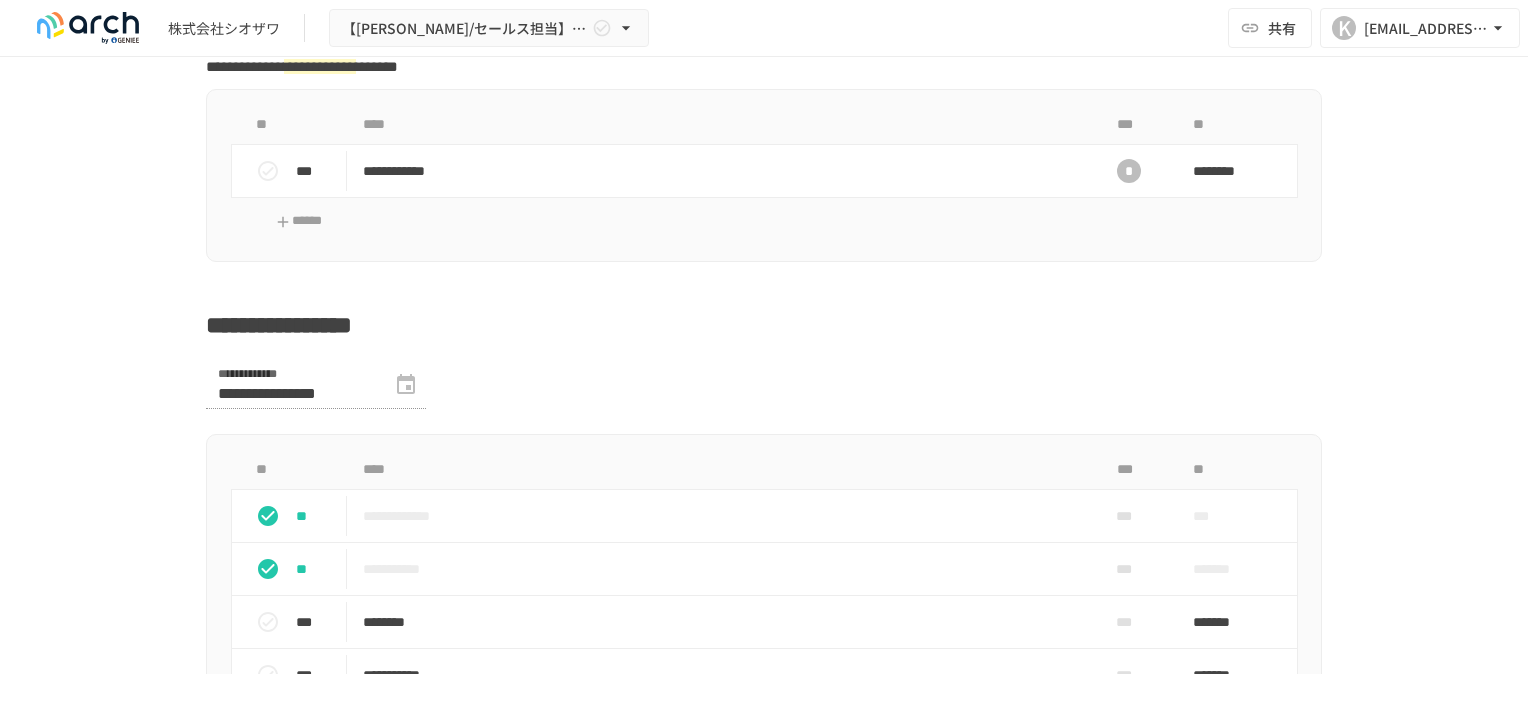 scroll, scrollTop: 2800, scrollLeft: 0, axis: vertical 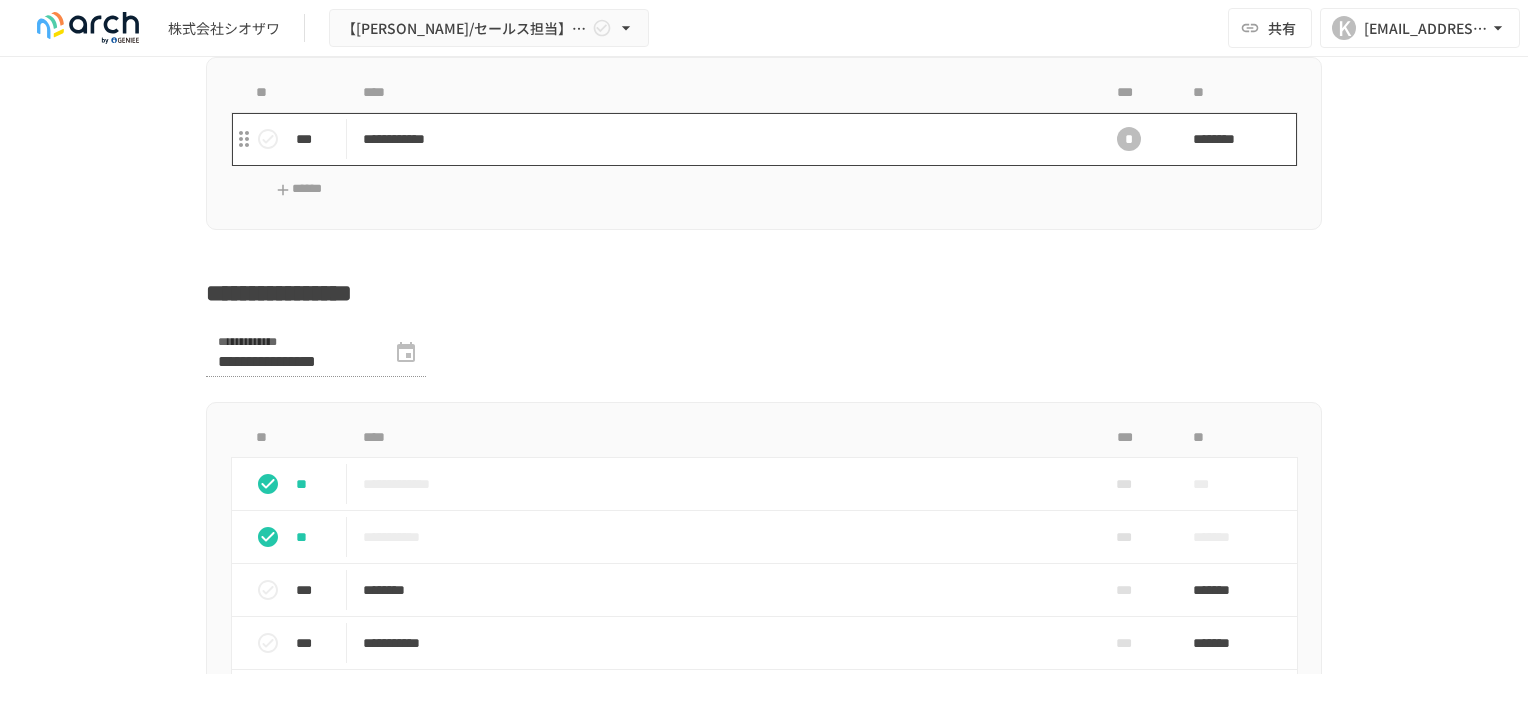 click on "**********" at bounding box center [722, 139] 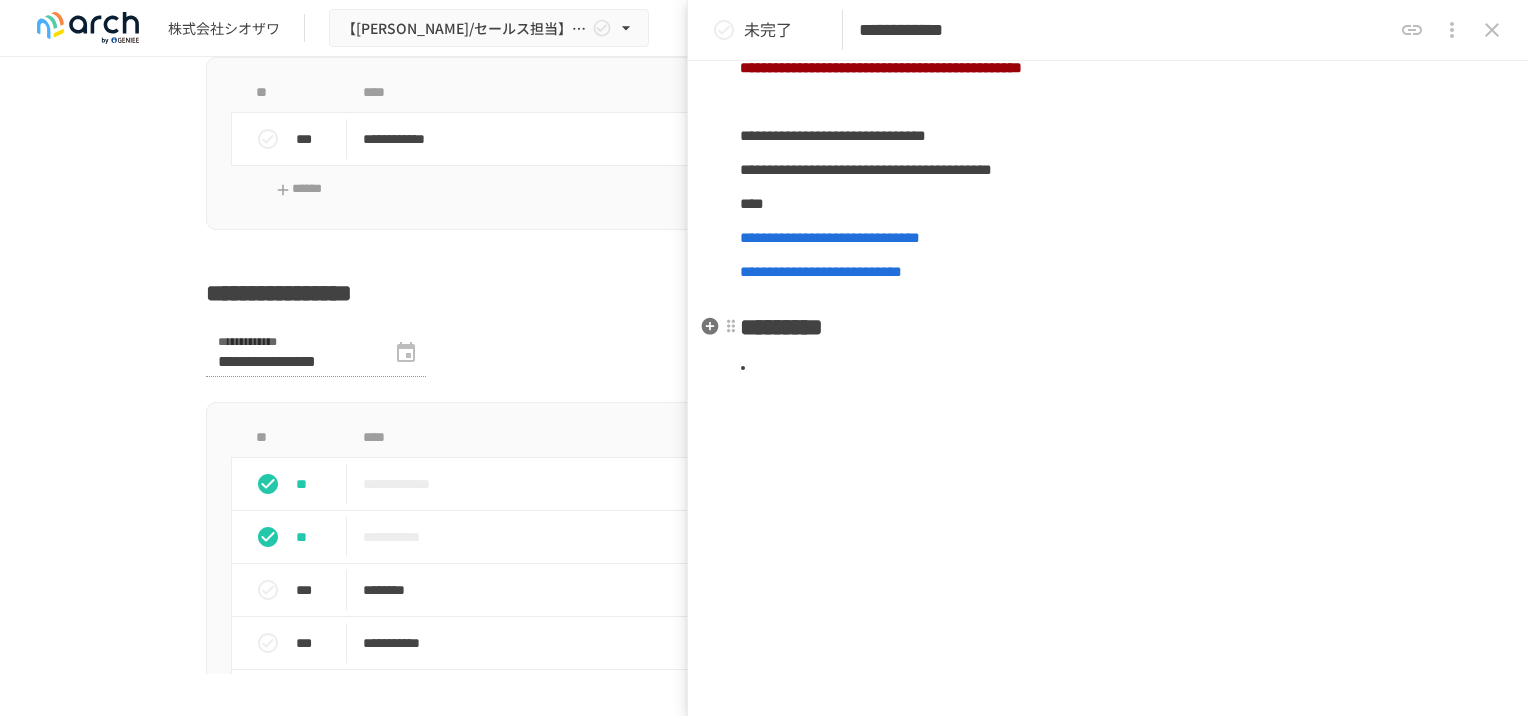 scroll, scrollTop: 200, scrollLeft: 0, axis: vertical 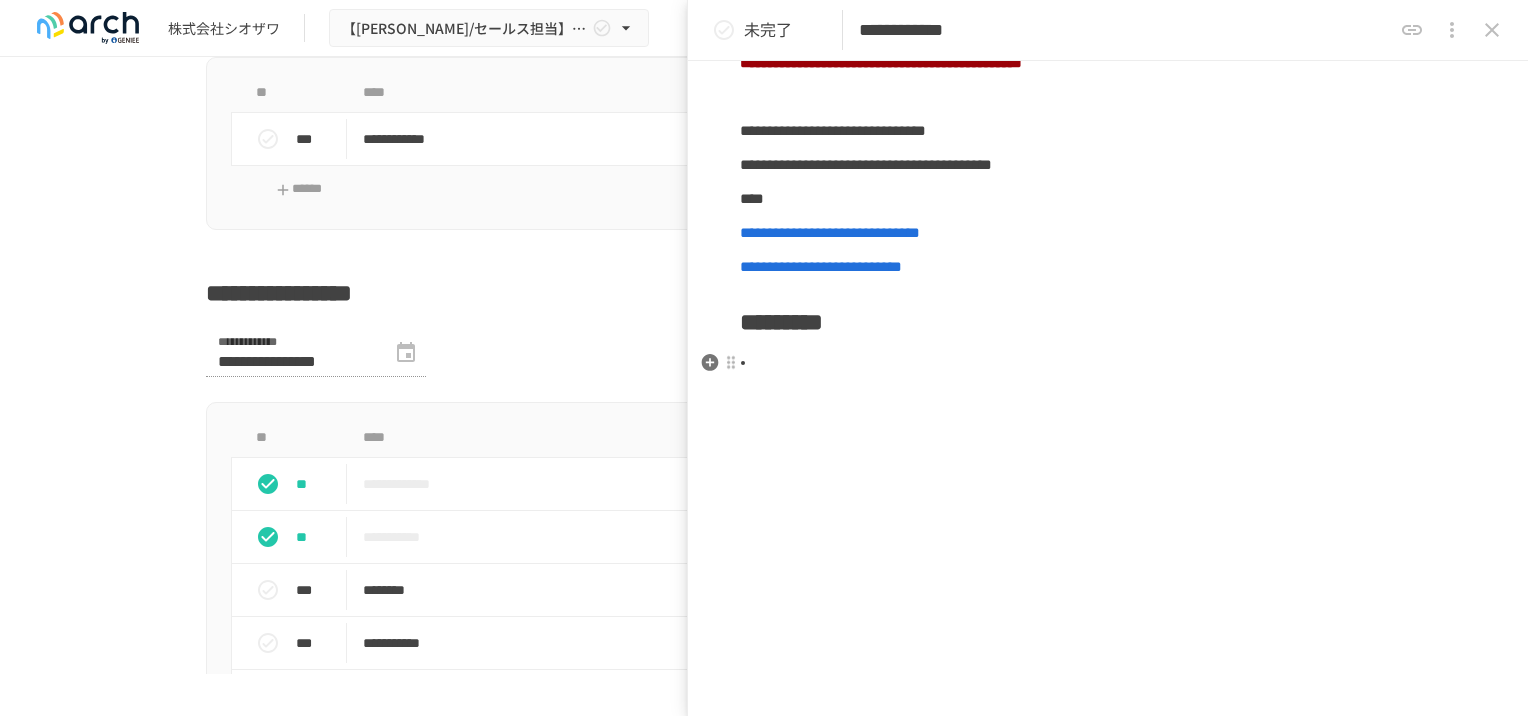 click at bounding box center (1116, 363) 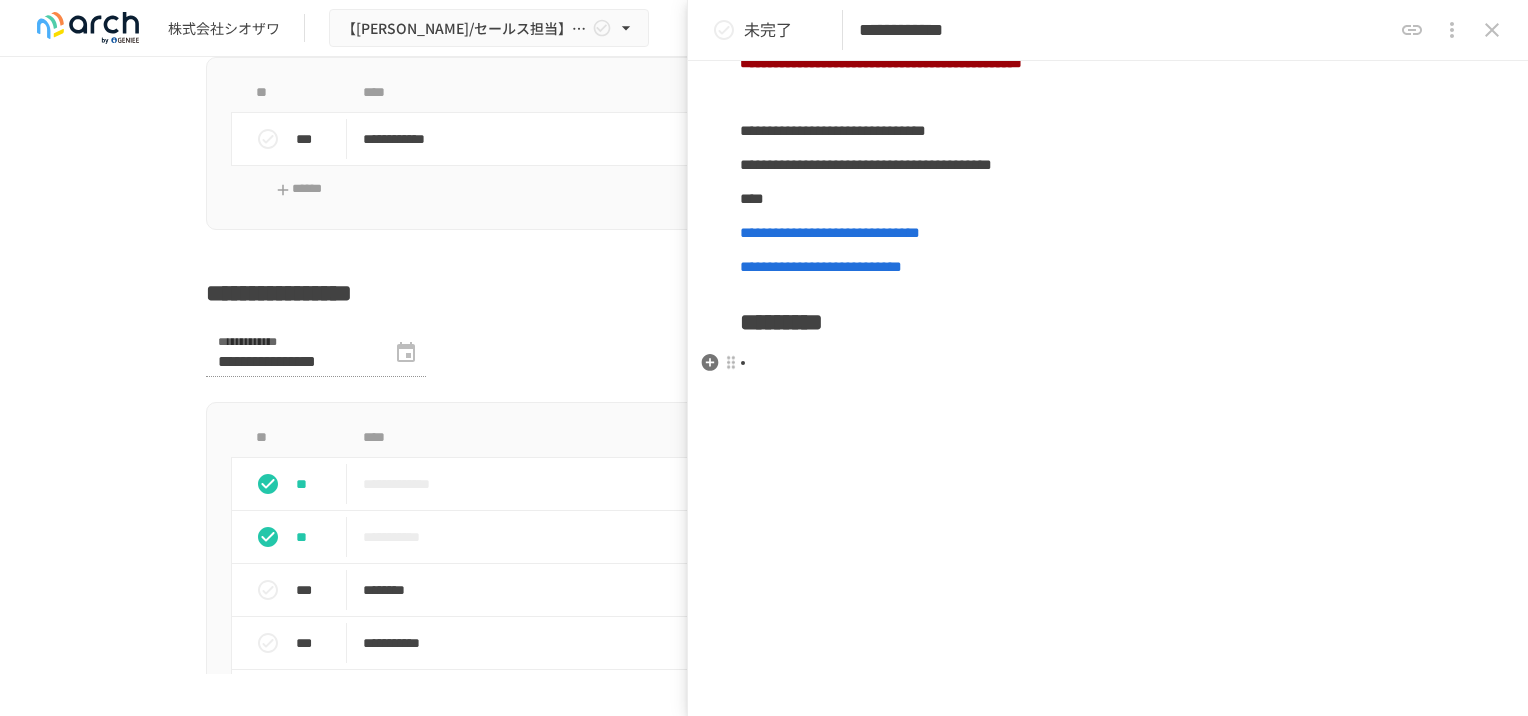type 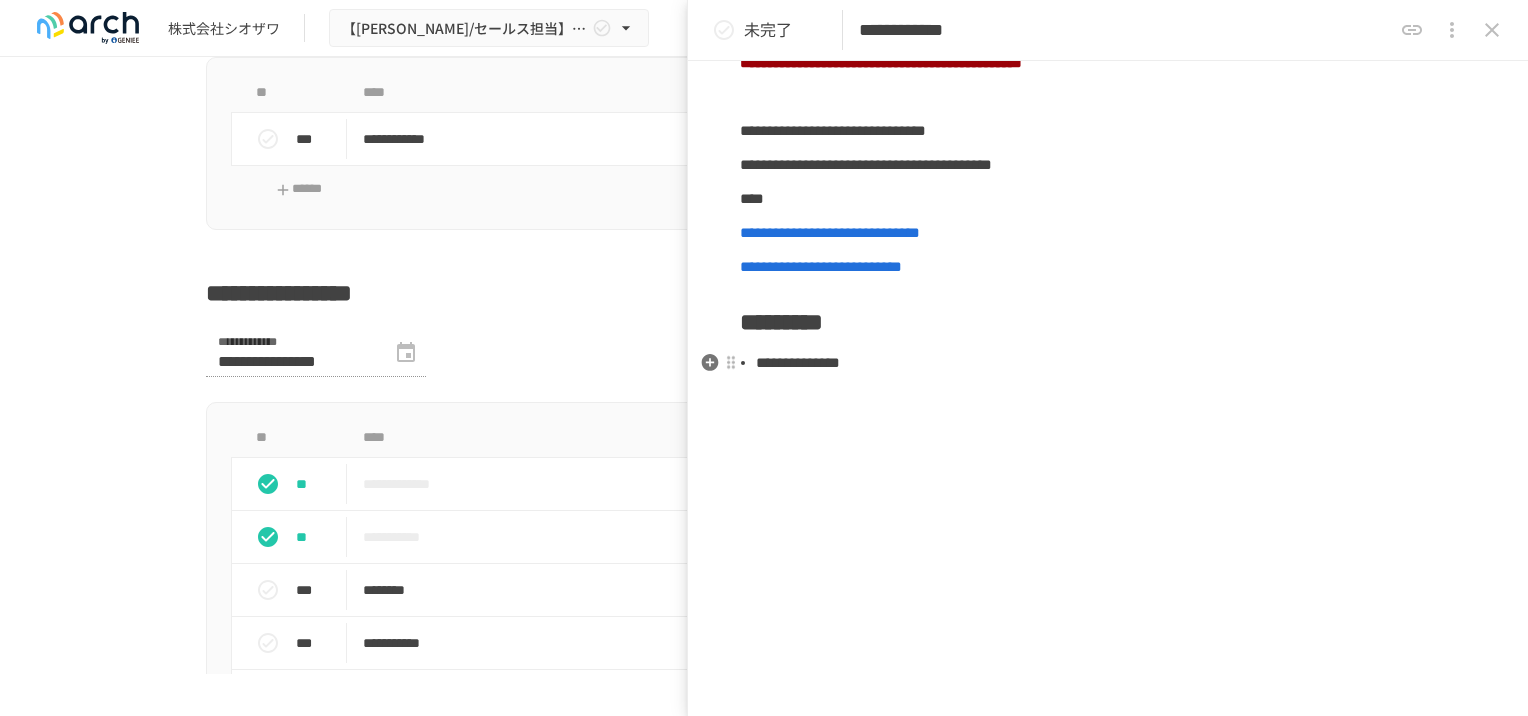 click on "**********" at bounding box center [798, 362] 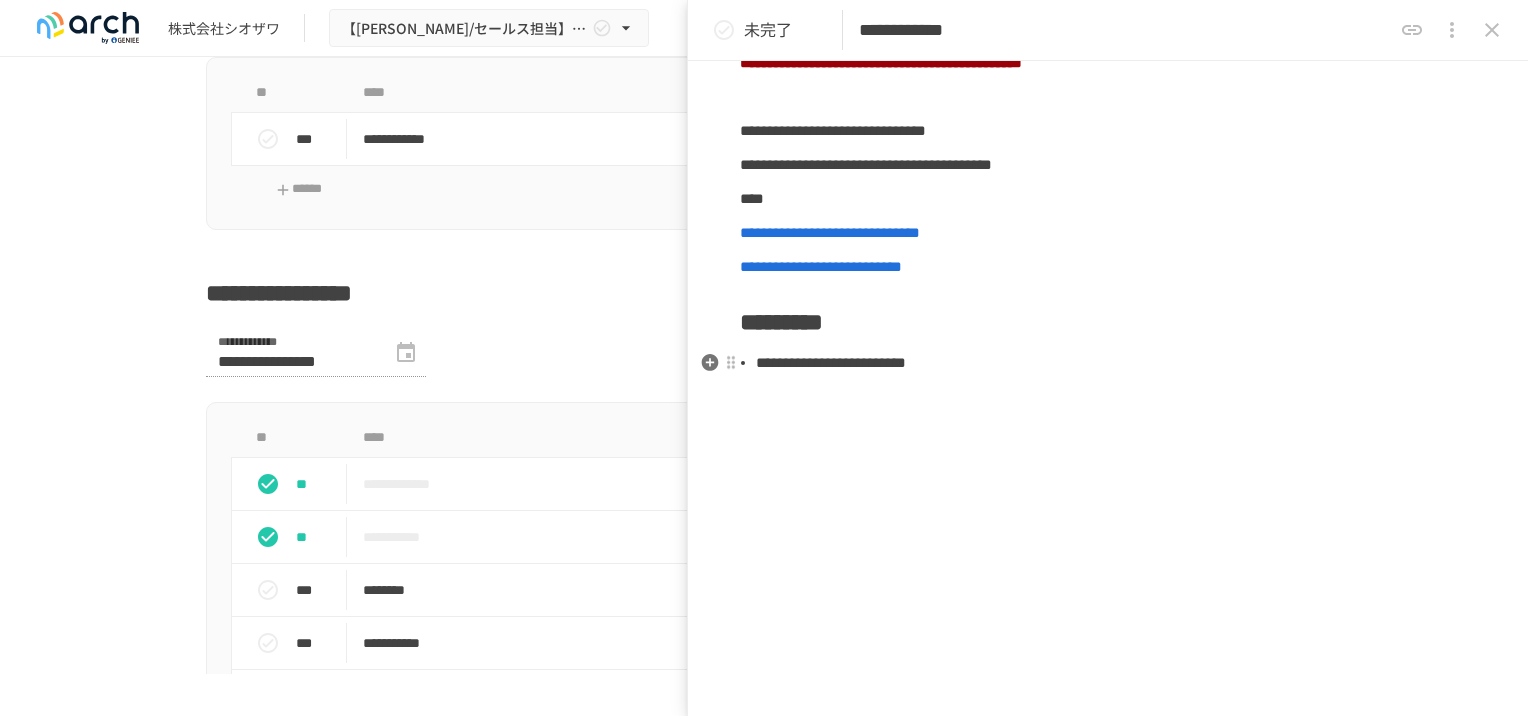 click on "**********" at bounding box center [1116, 363] 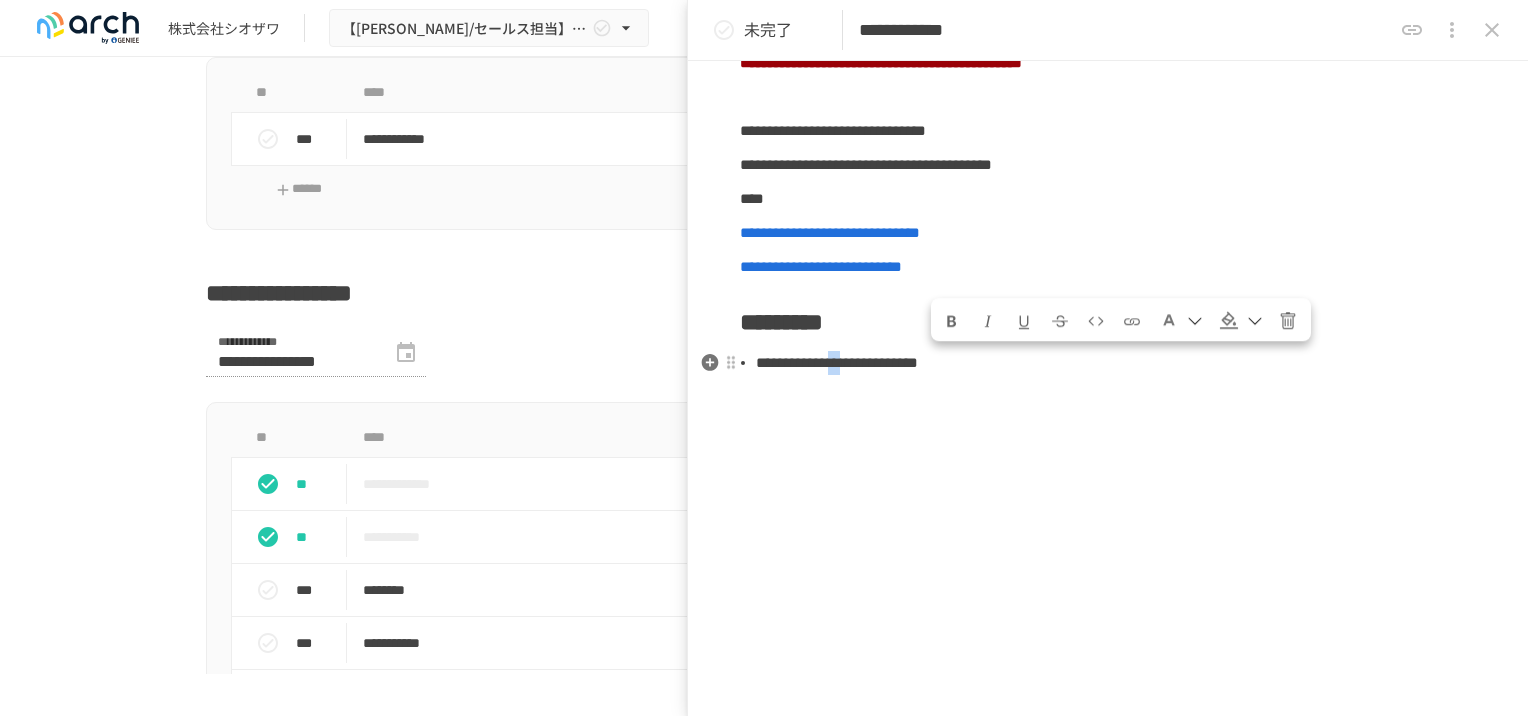 drag, startPoint x: 970, startPoint y: 362, endPoint x: 939, endPoint y: 363, distance: 31.016125 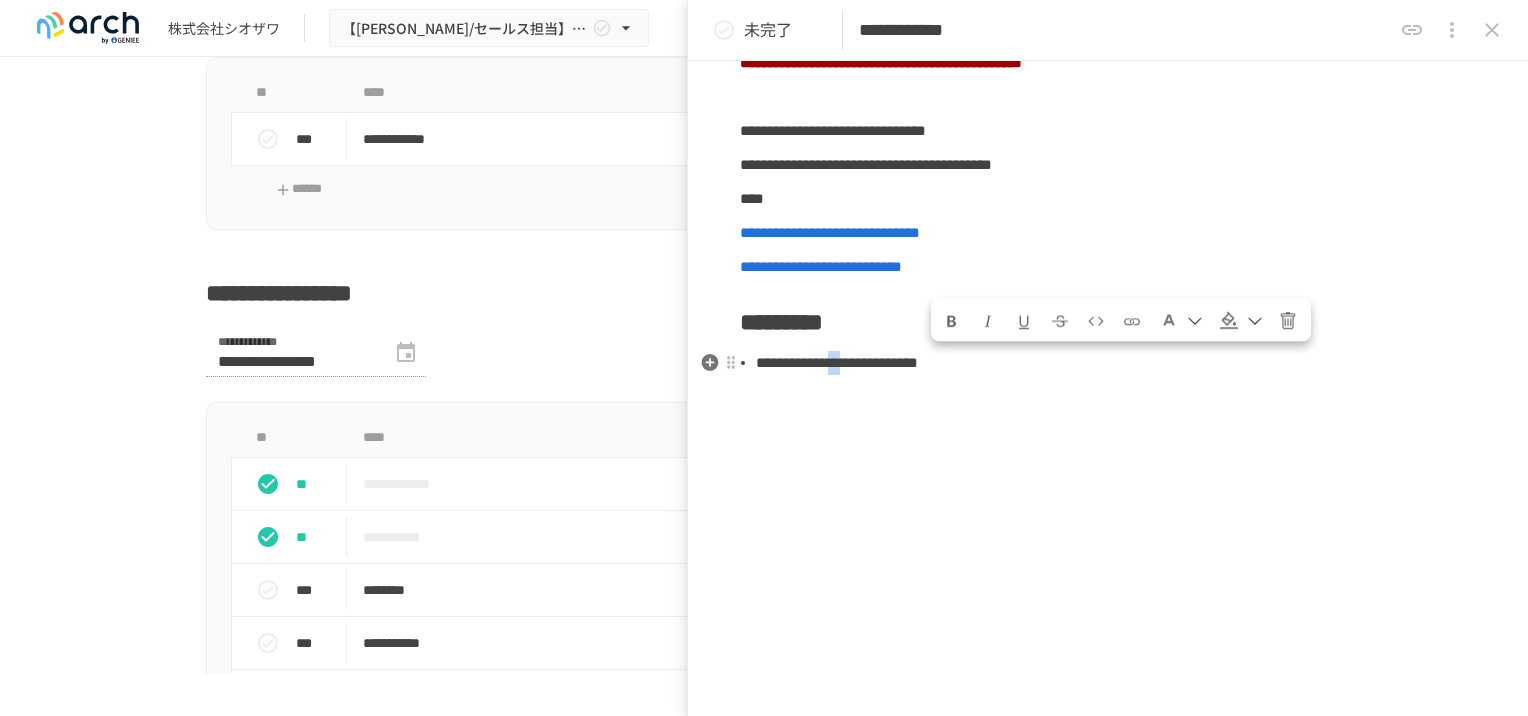click on "**********" at bounding box center [837, 362] 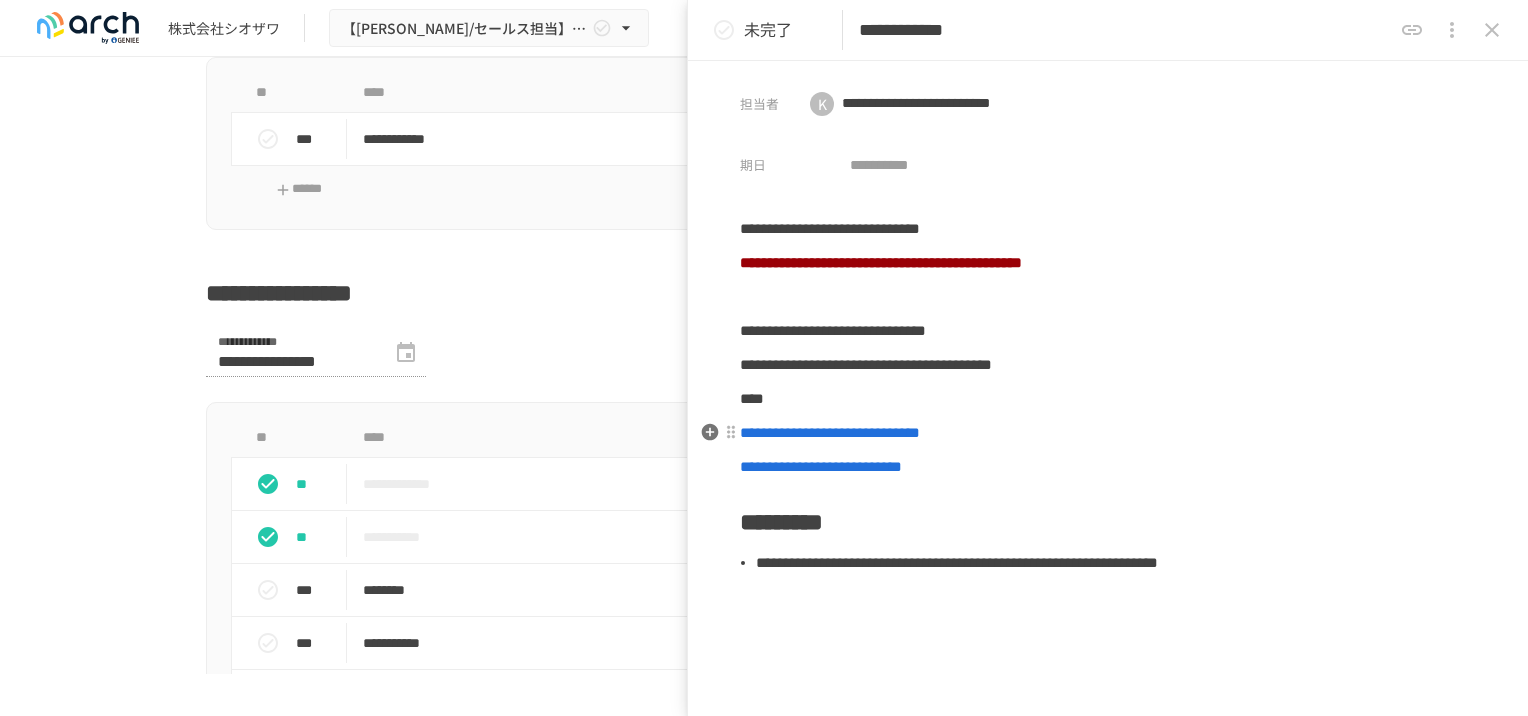 scroll, scrollTop: 0, scrollLeft: 0, axis: both 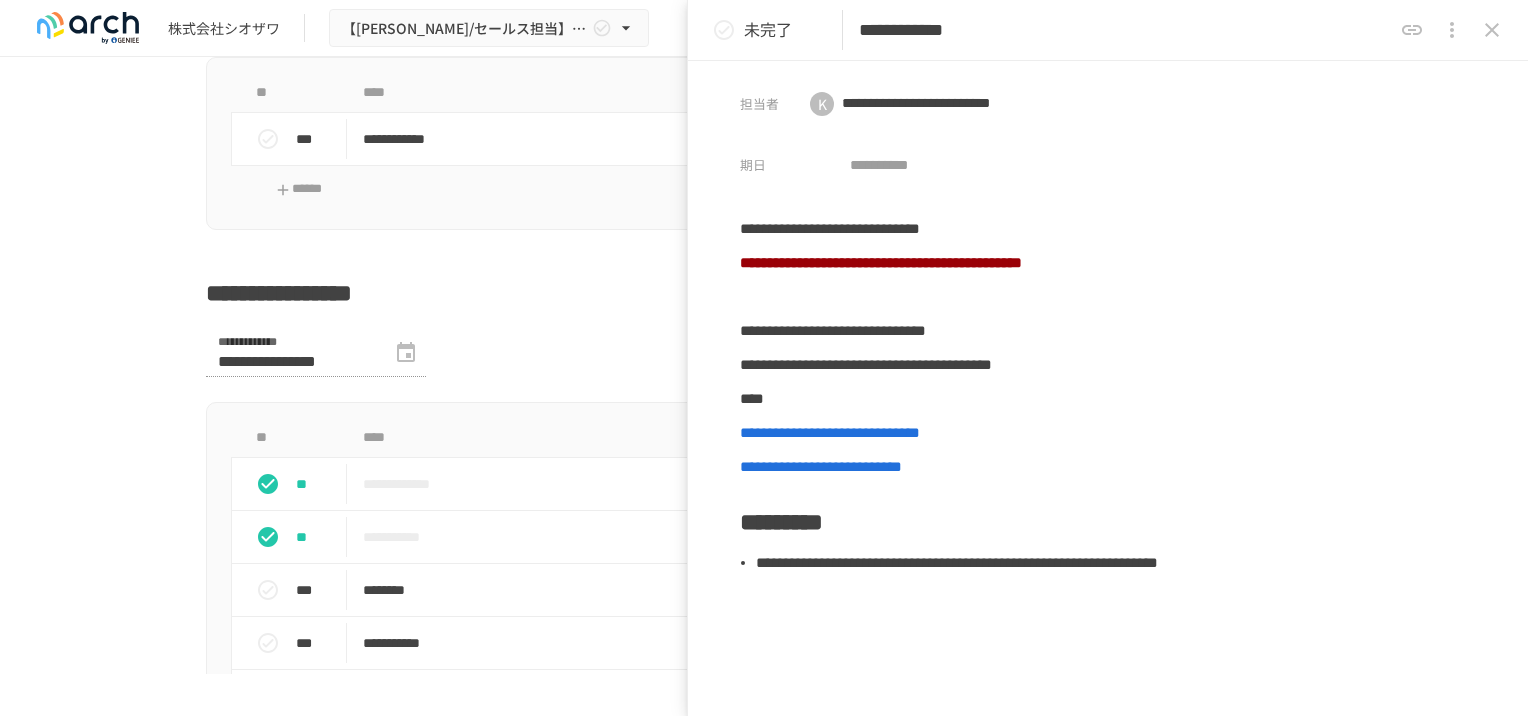 click 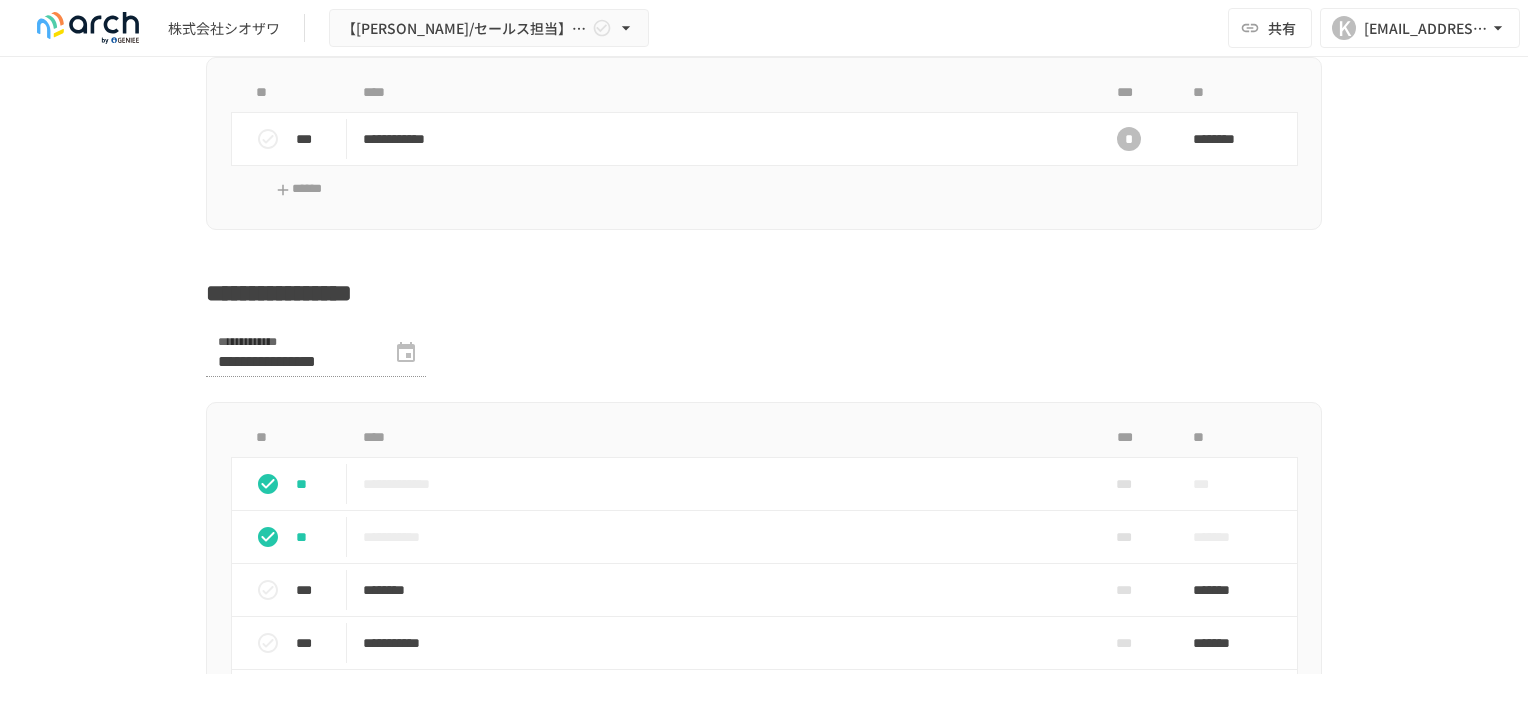 click on "**********" at bounding box center (764, 293) 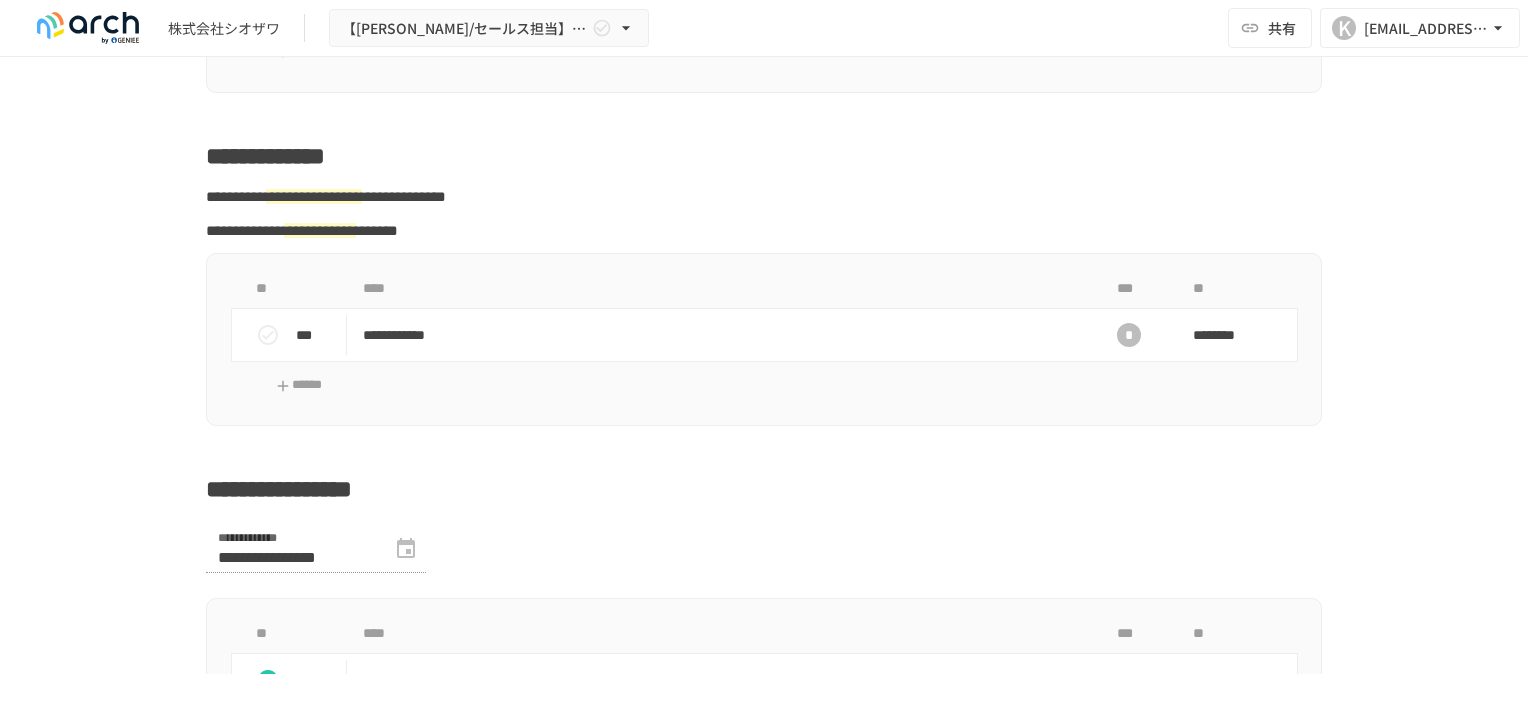 scroll, scrollTop: 2600, scrollLeft: 0, axis: vertical 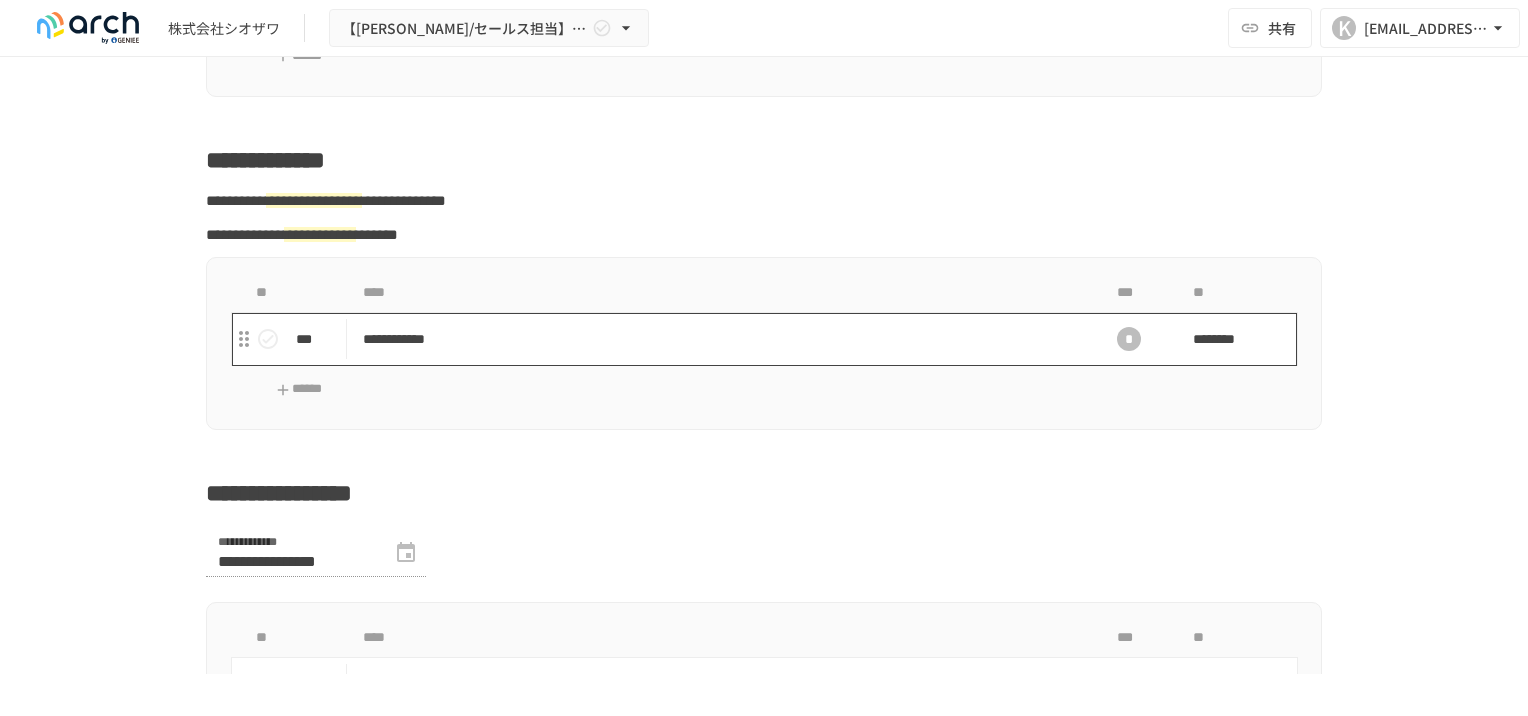 click on "**********" at bounding box center (722, 339) 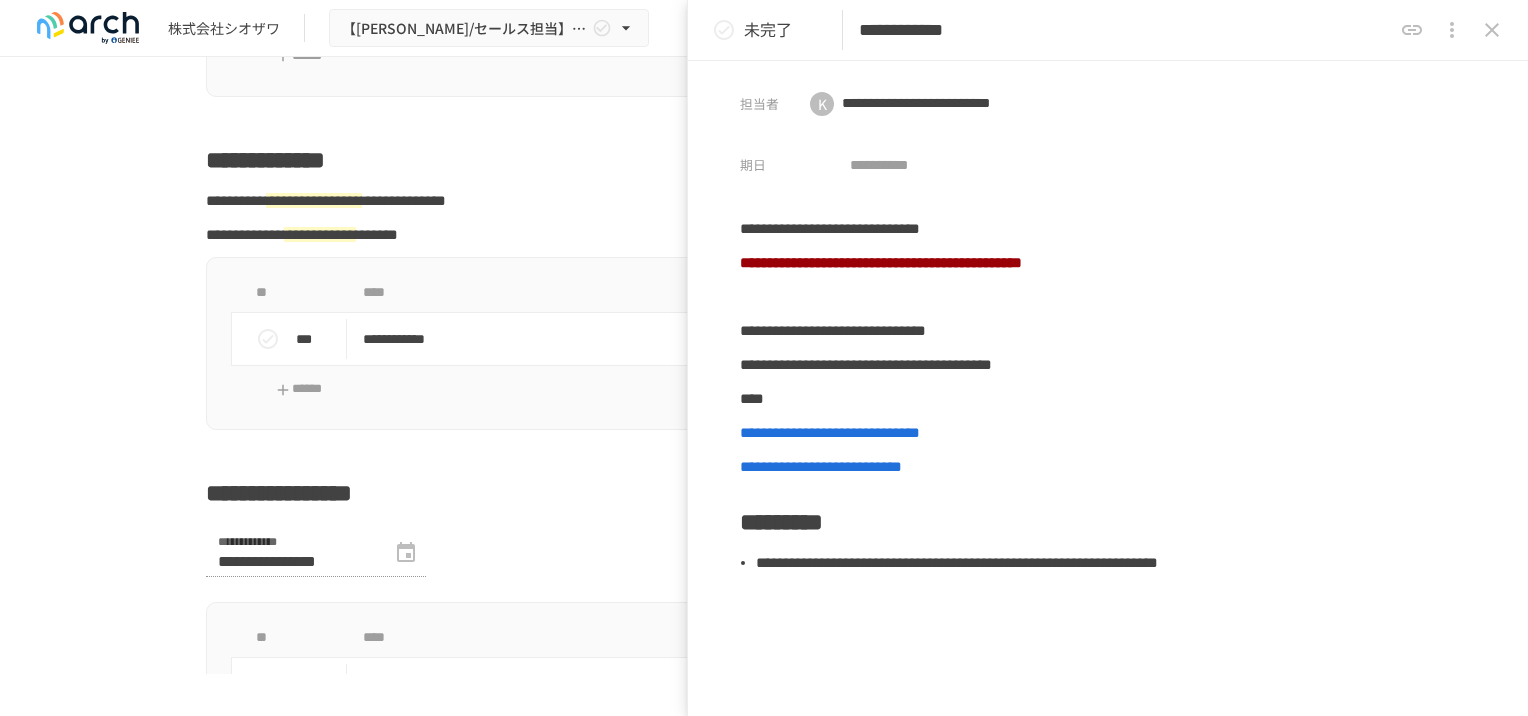 click 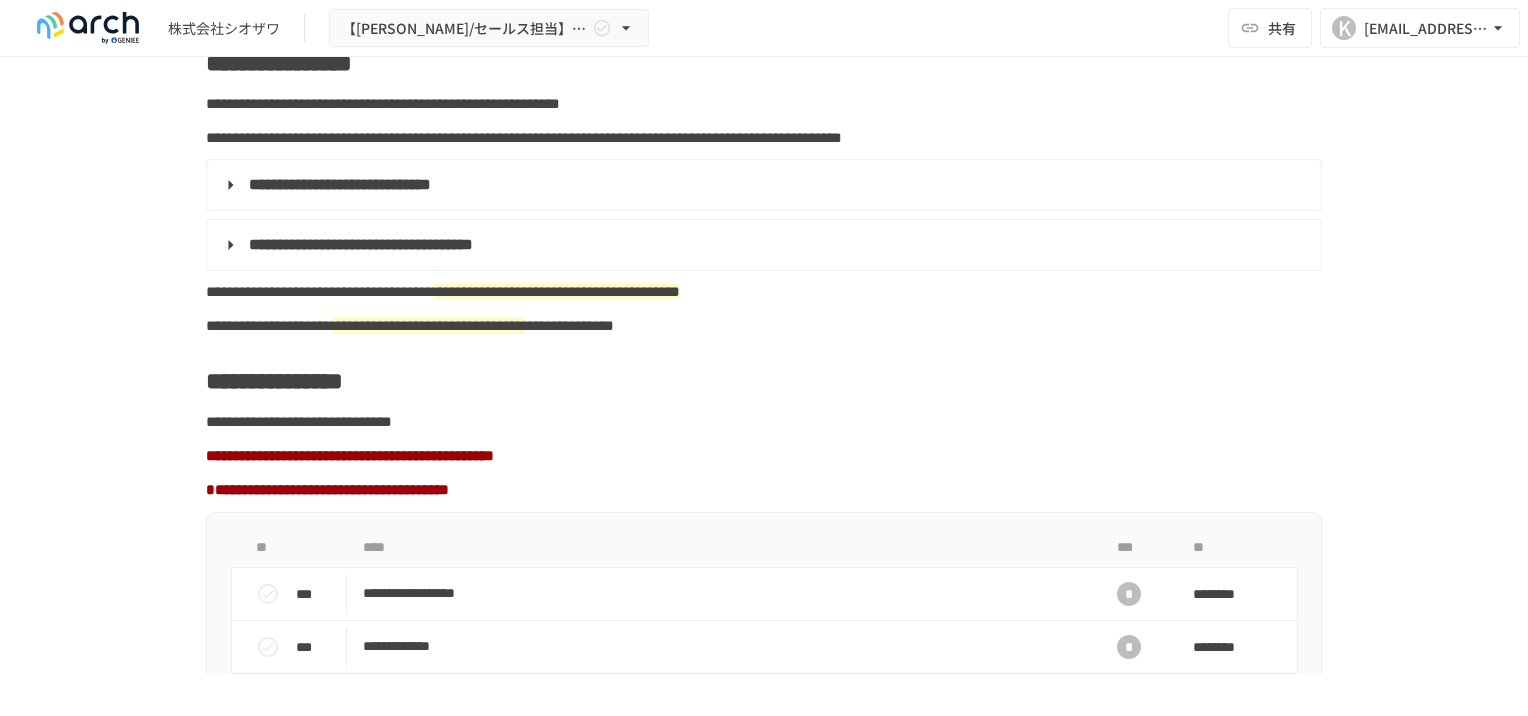 scroll, scrollTop: 1000, scrollLeft: 0, axis: vertical 